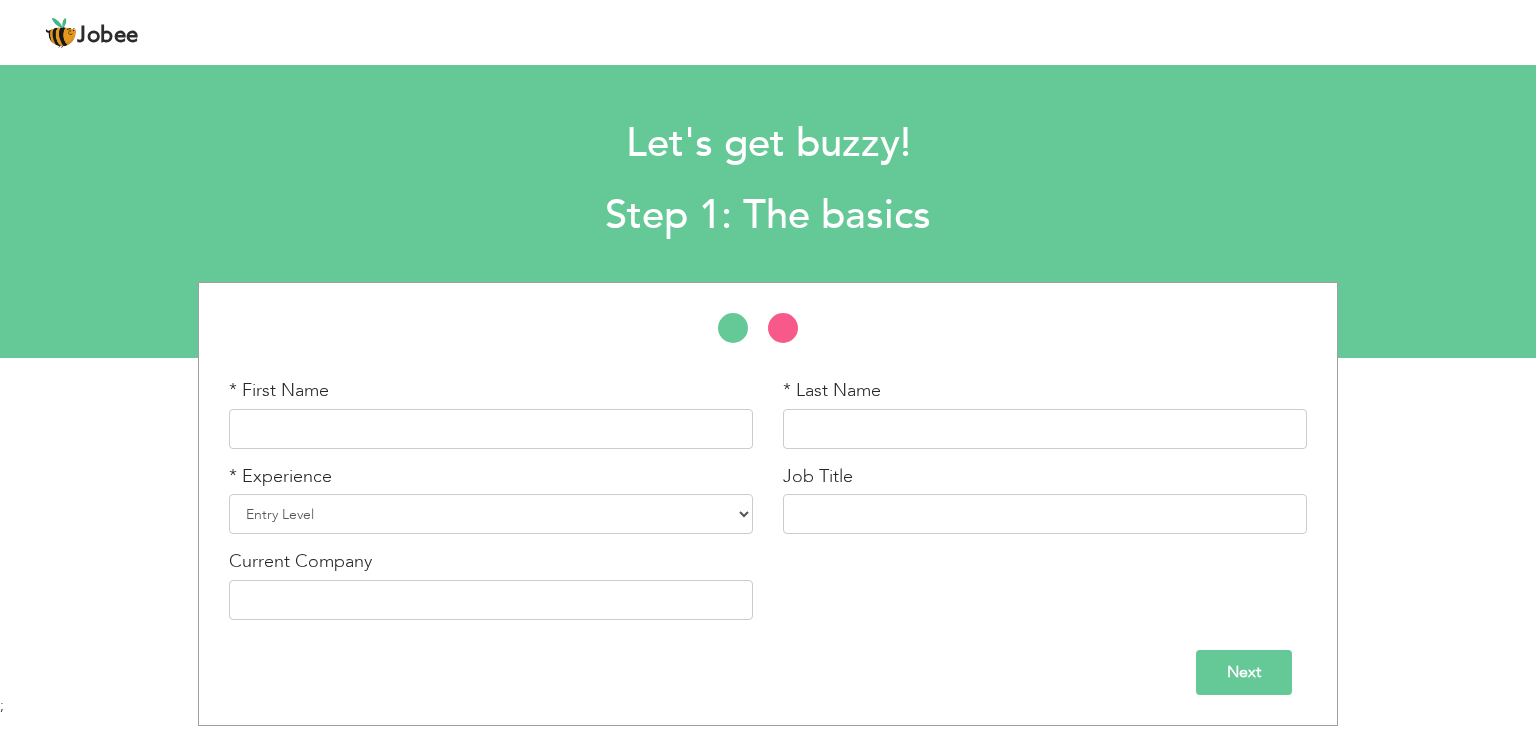 scroll, scrollTop: 0, scrollLeft: 0, axis: both 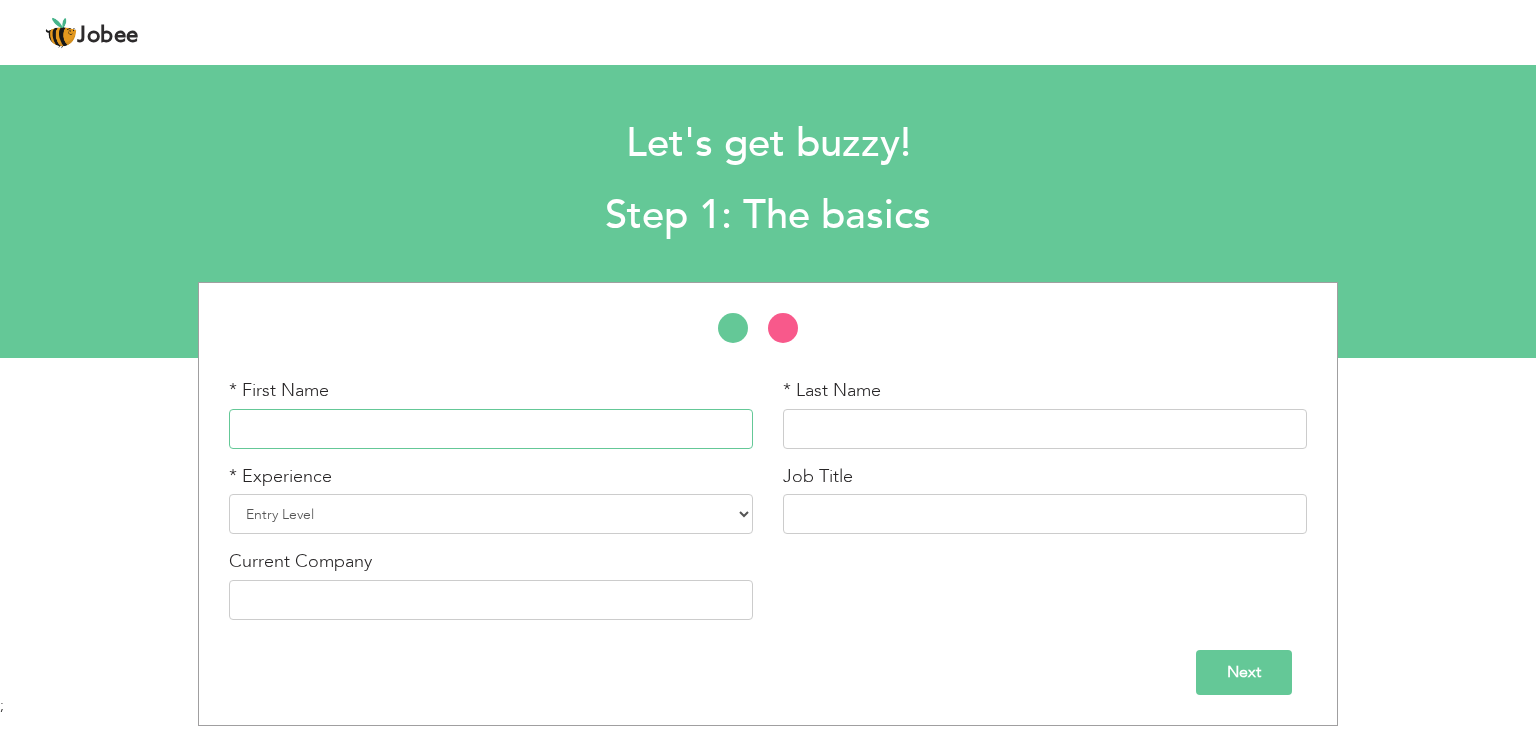 click at bounding box center (491, 429) 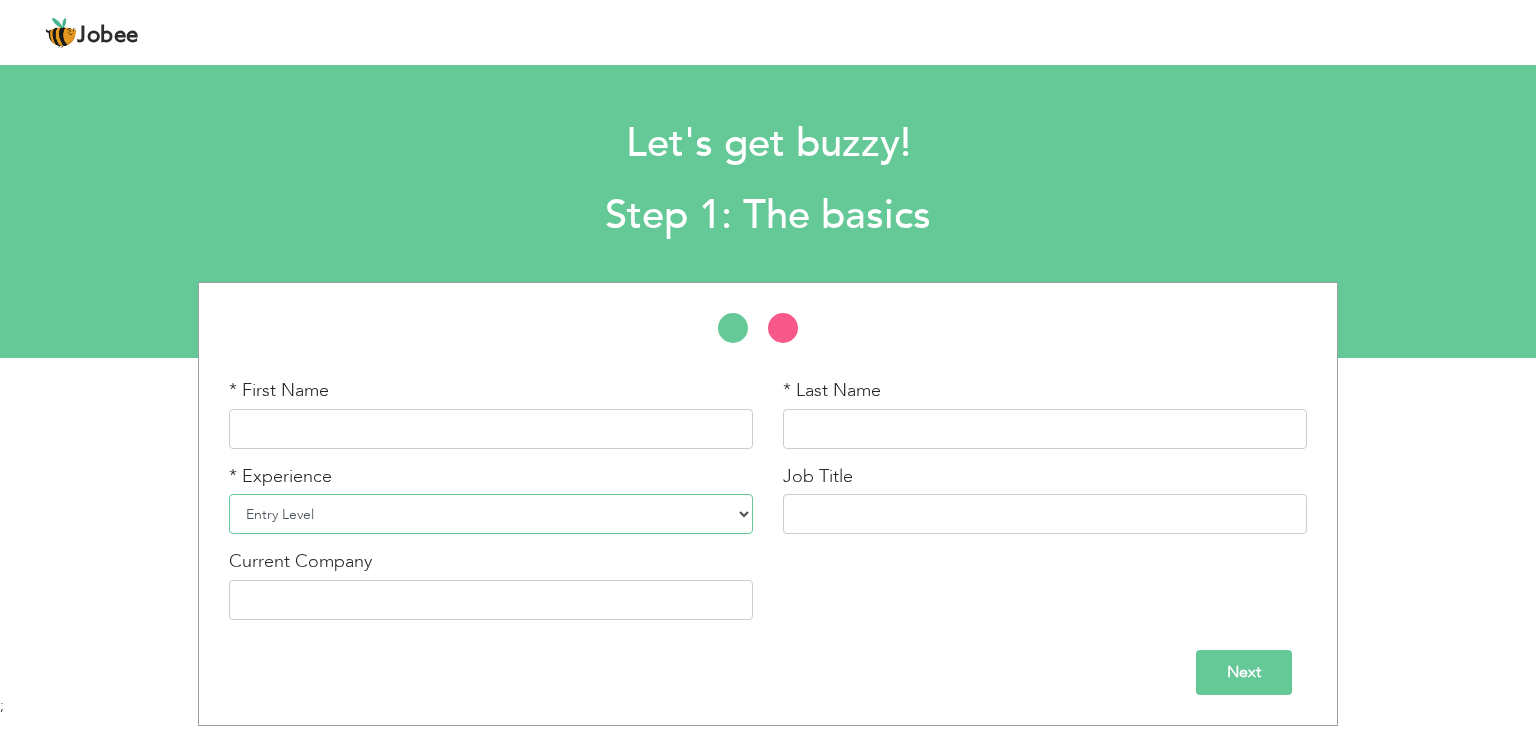 click on "Entry Level
Less than 1 Year
1 Year
2 Years
3 Years
4 Years
5 Years
6 Years
7 Years
8 Years
9 Years
10 Years
11 Years
12 Years
13 Years
14 Years
15 Years
16 Years
17 Years
18 Years
19 Years
20 Years
21 Years
22 Years
23 Years
24 Years
25 Years
26 Years
27 Years
28 Years
29 Years
30 Years
31 Years
32 Years
33 Years
34 Years
35 Years
More than 35 Years" at bounding box center [491, 514] 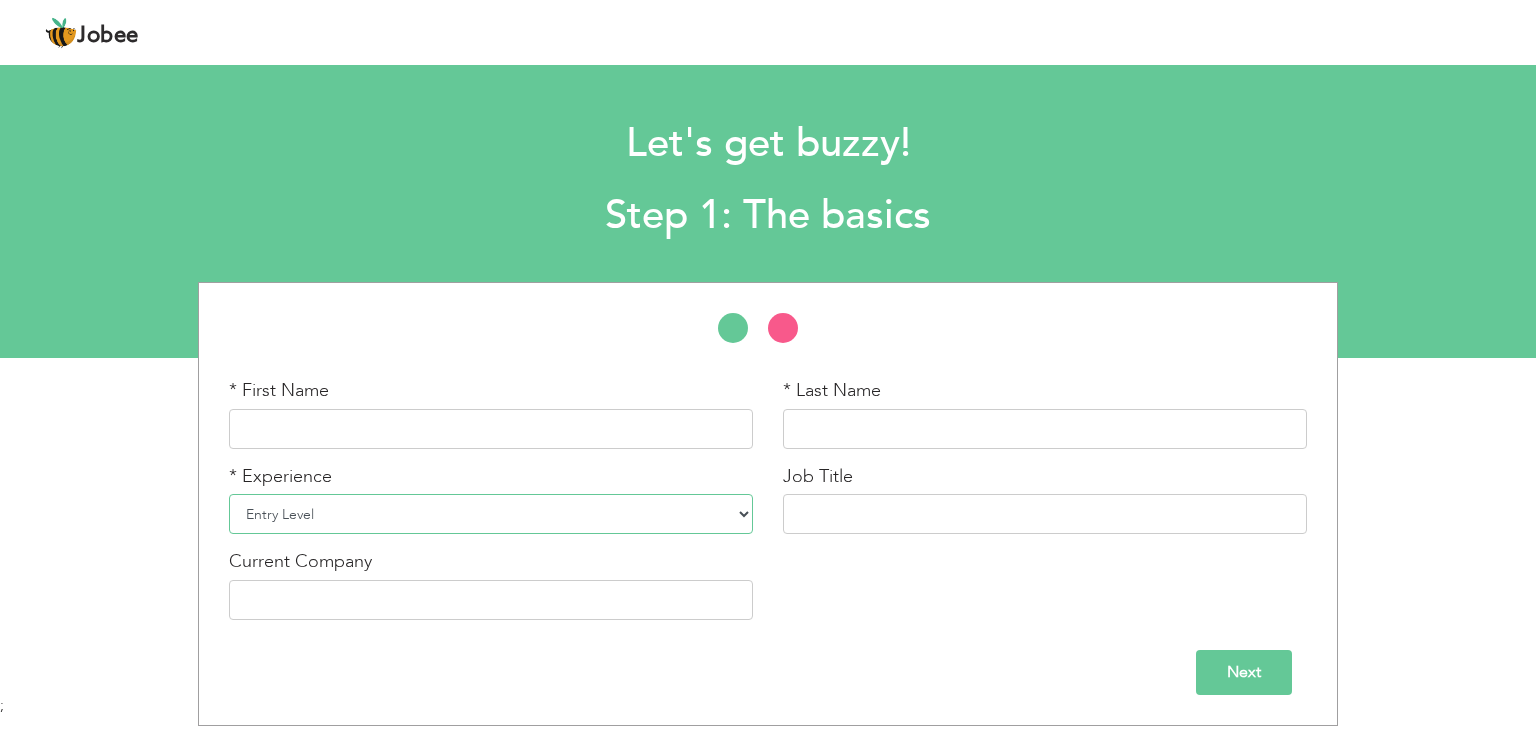 select on "7" 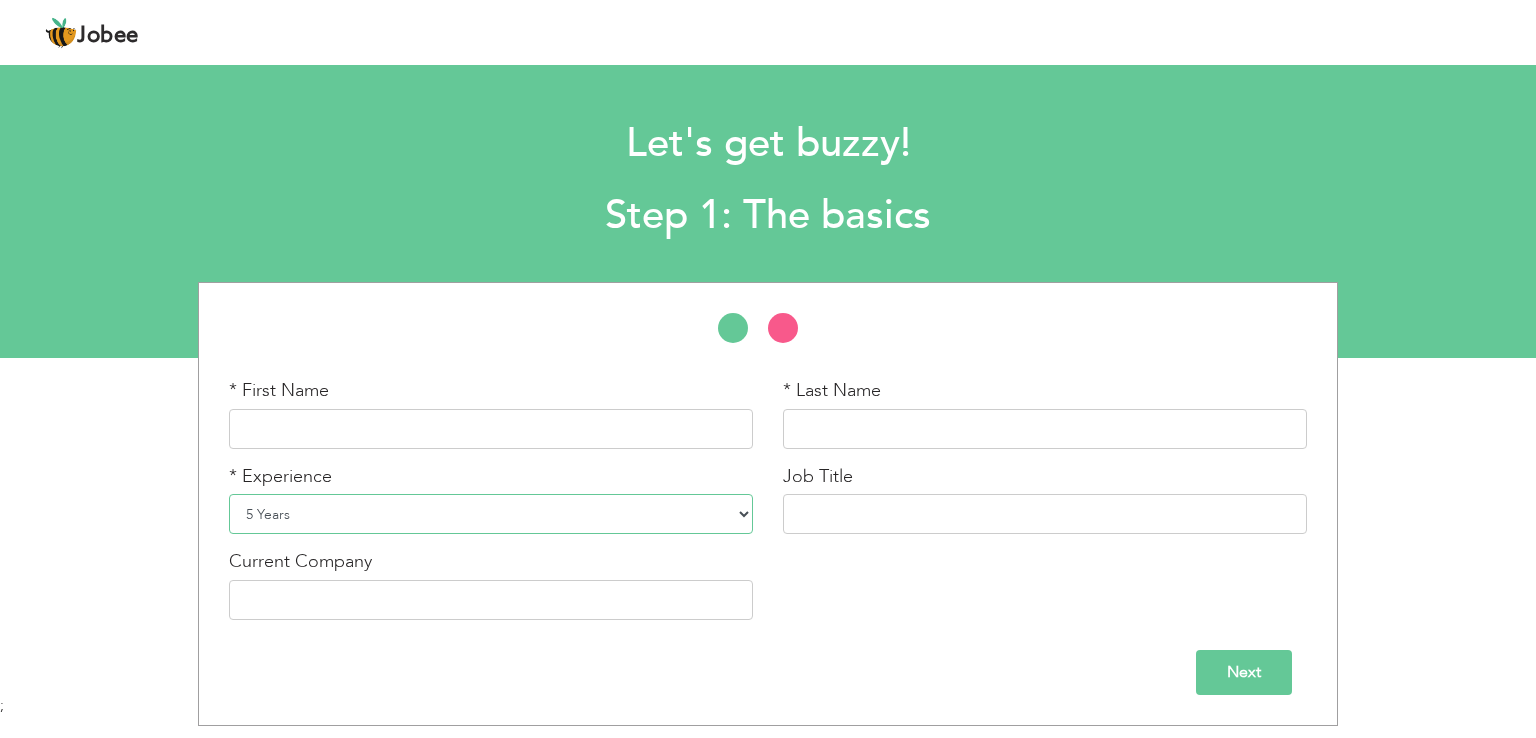click on "Entry Level
Less than 1 Year
1 Year
2 Years
3 Years
4 Years
5 Years
6 Years
7 Years
8 Years
9 Years
10 Years
11 Years
12 Years
13 Years
14 Years
15 Years
16 Years
17 Years
18 Years
19 Years
20 Years
21 Years
22 Years
23 Years
24 Years
25 Years
26 Years
27 Years
28 Years
29 Years
30 Years
31 Years
32 Years
33 Years
34 Years
35 Years
More than 35 Years" at bounding box center [491, 514] 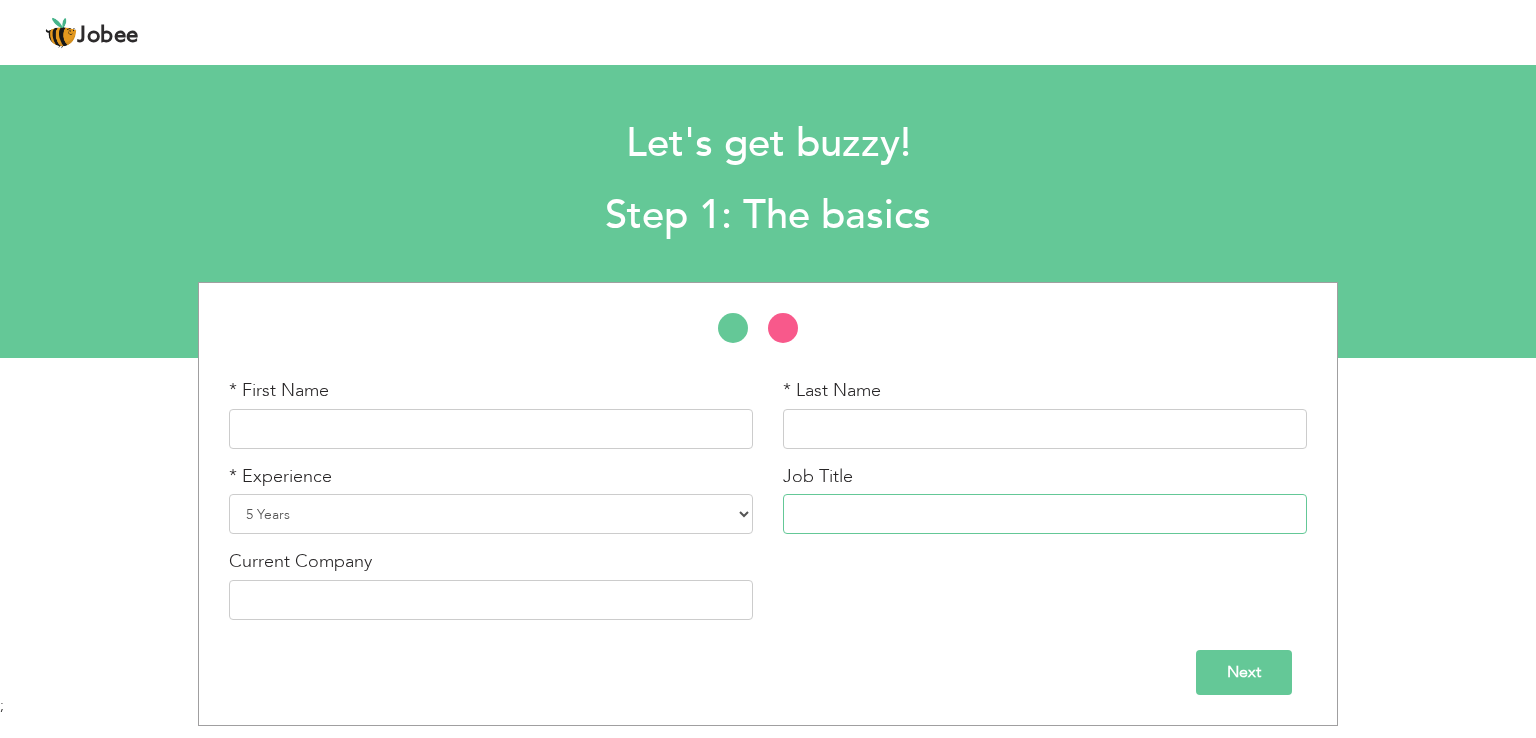 click at bounding box center (1045, 514) 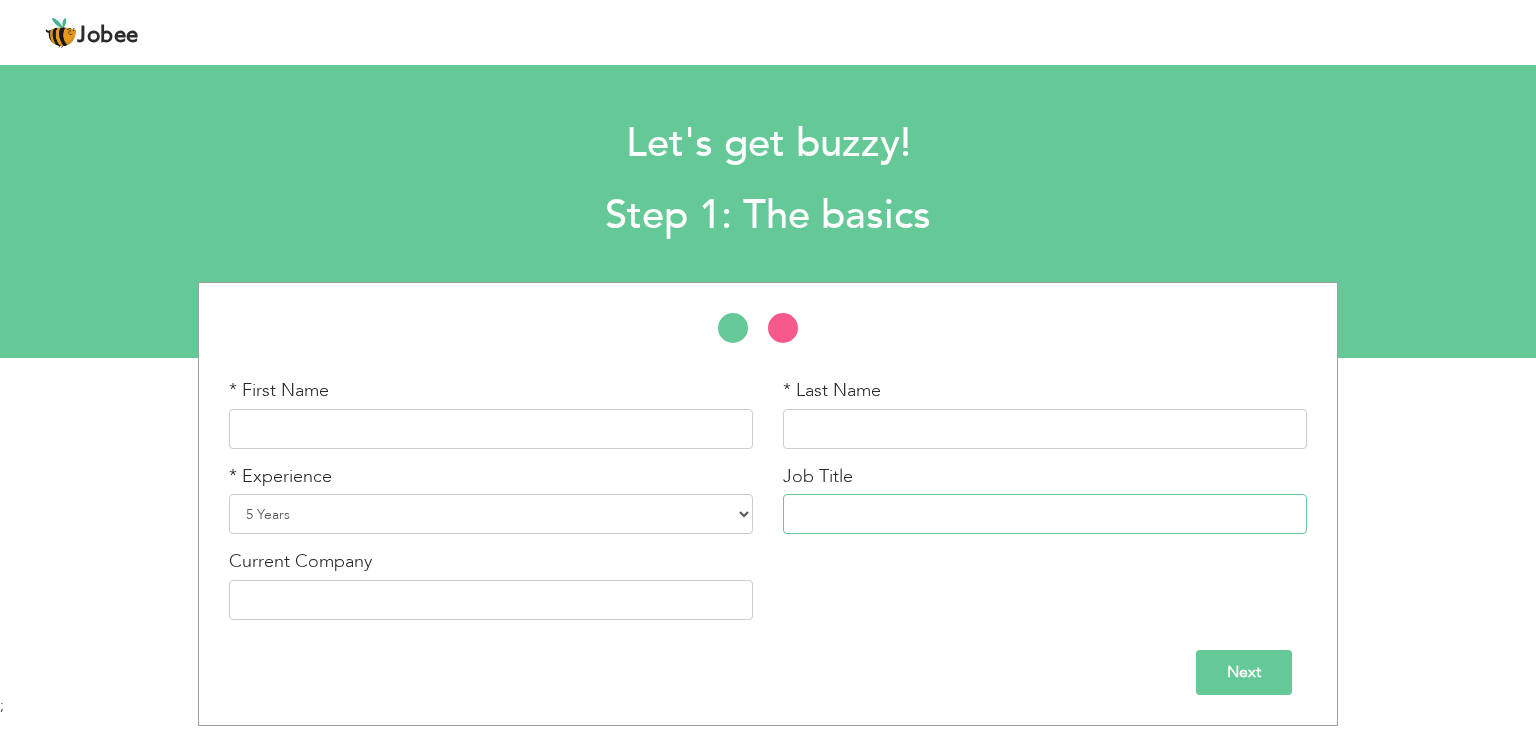 paste on "Virtual Assistant & Client Services Executive" 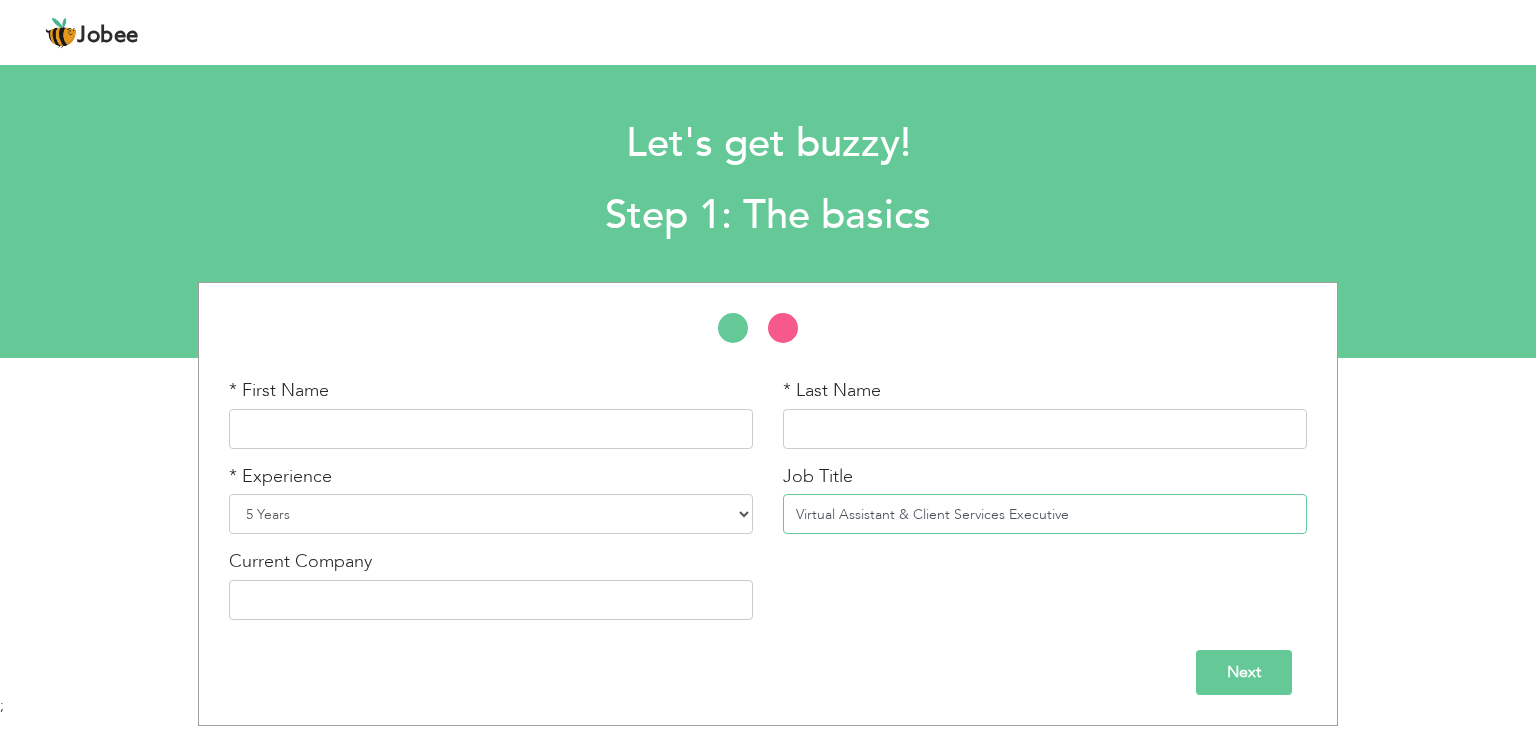 type on "Virtual Assistant & Client Services Executive" 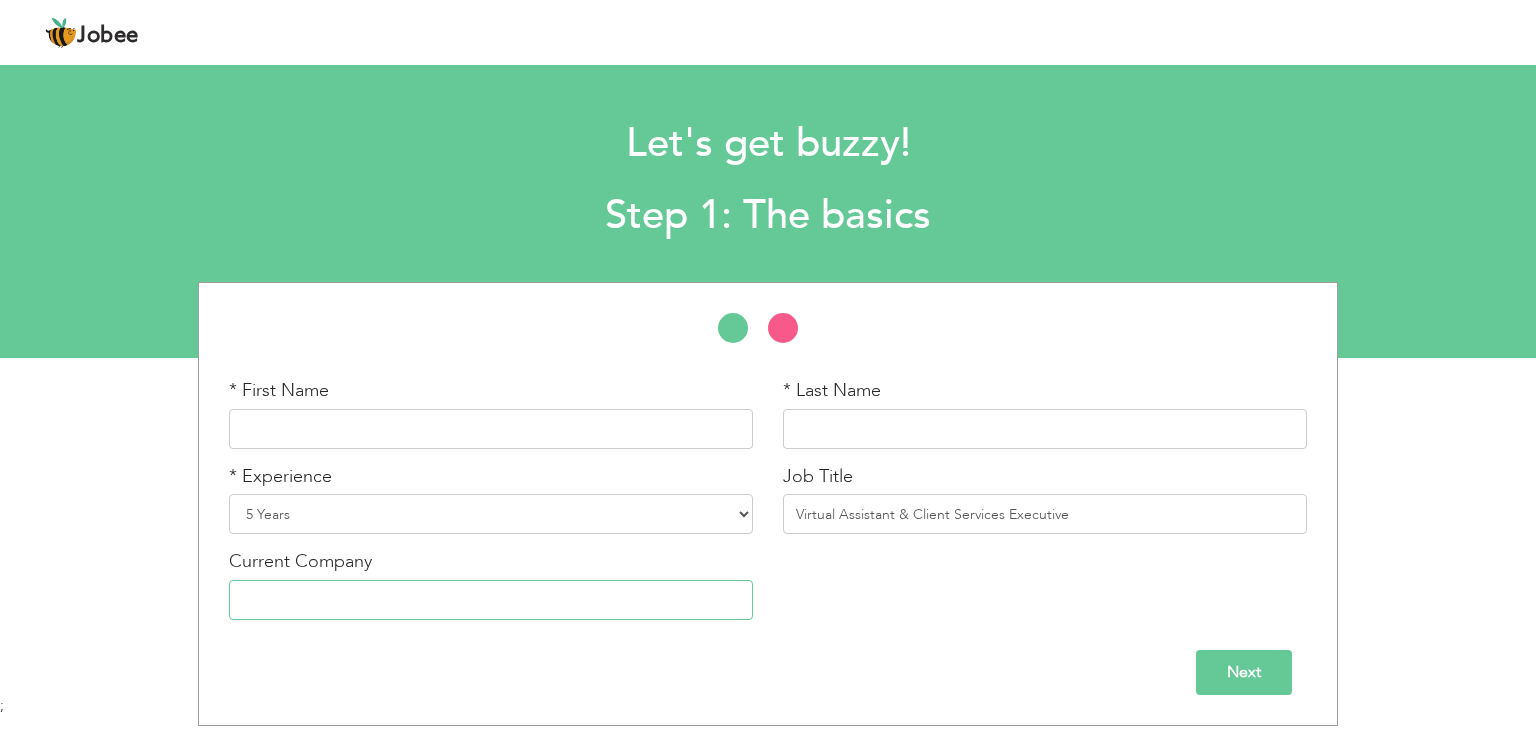 click at bounding box center [491, 600] 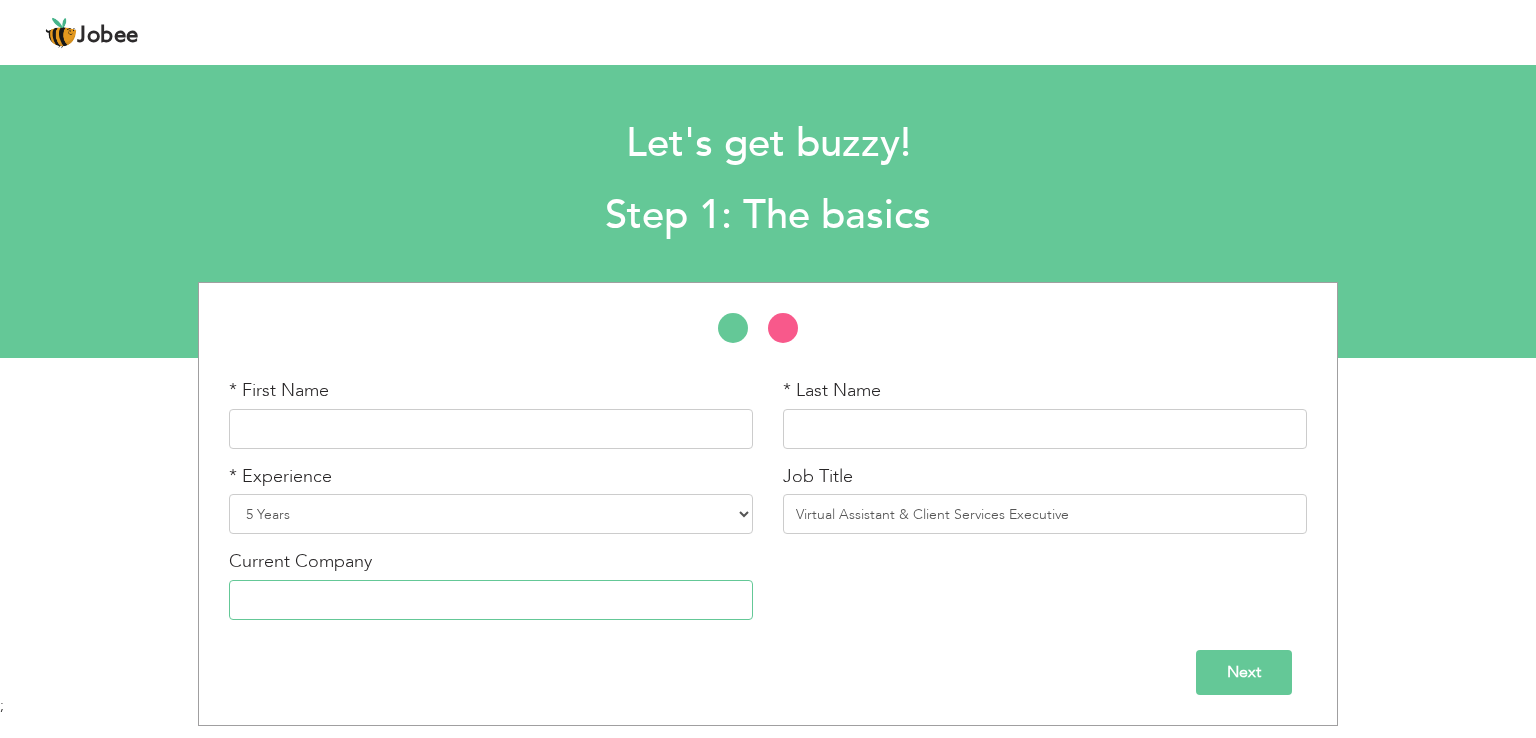 click at bounding box center [491, 600] 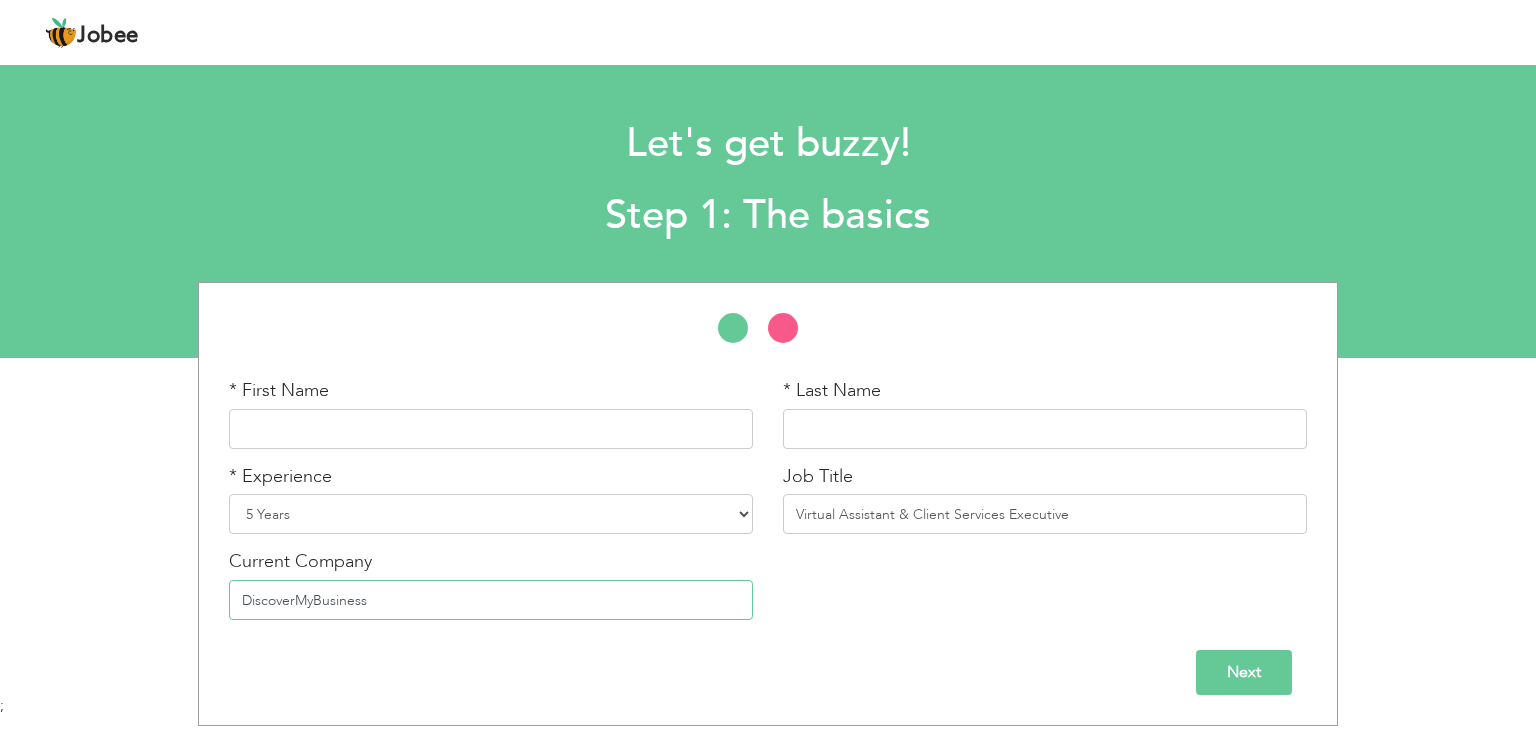 type on "DiscoverMyBusiness" 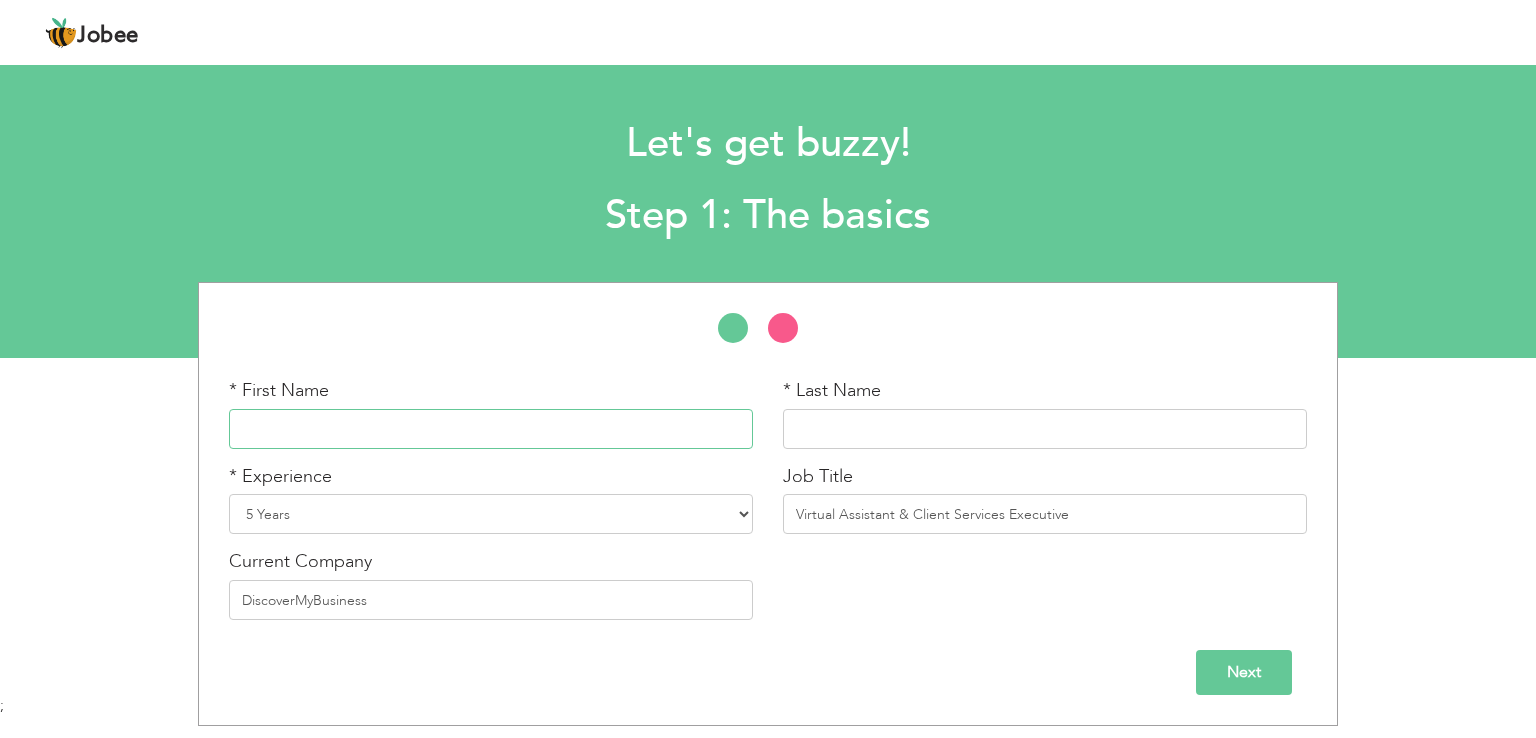 click at bounding box center [491, 429] 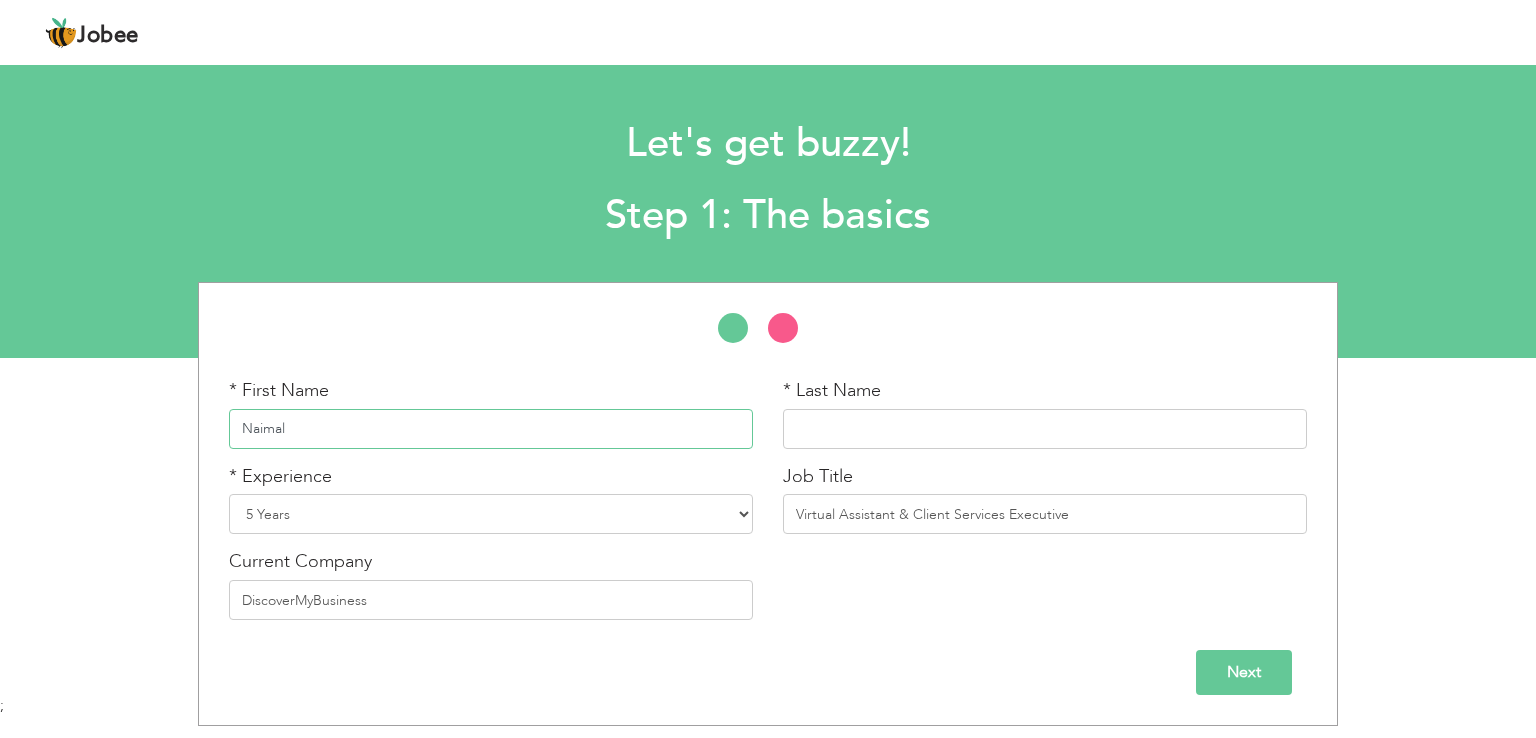 type on "Naimal" 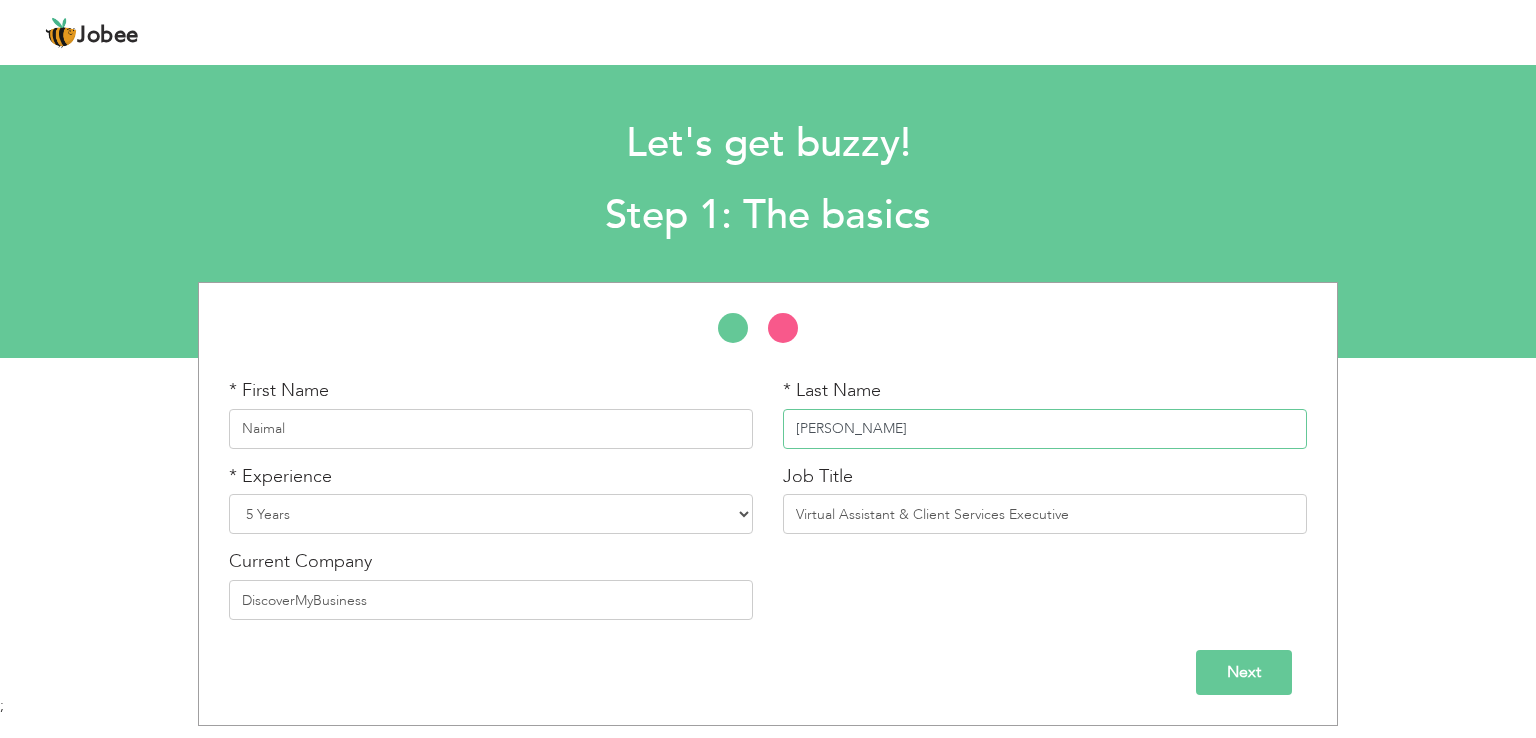 type on "Arif" 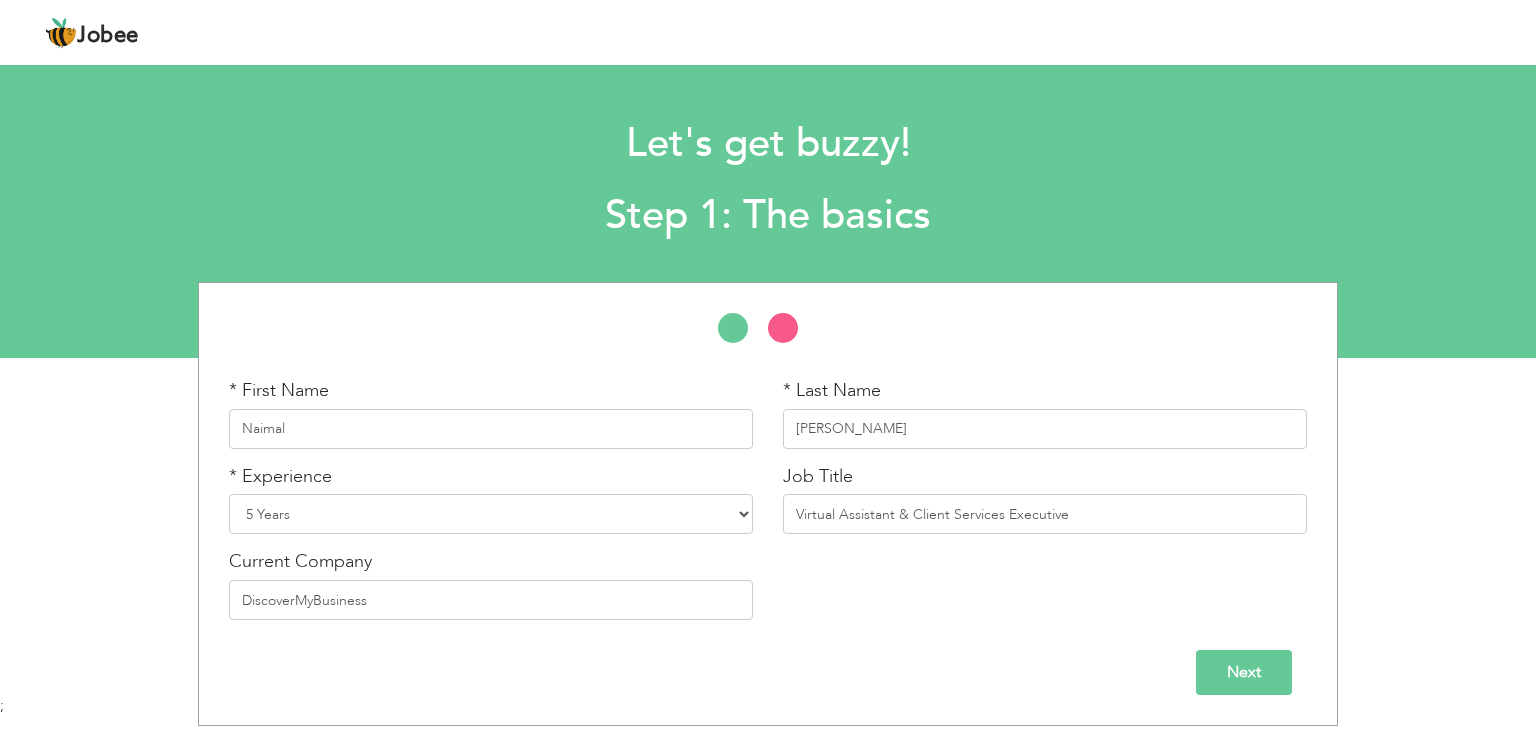 click on "Next" at bounding box center [1244, 672] 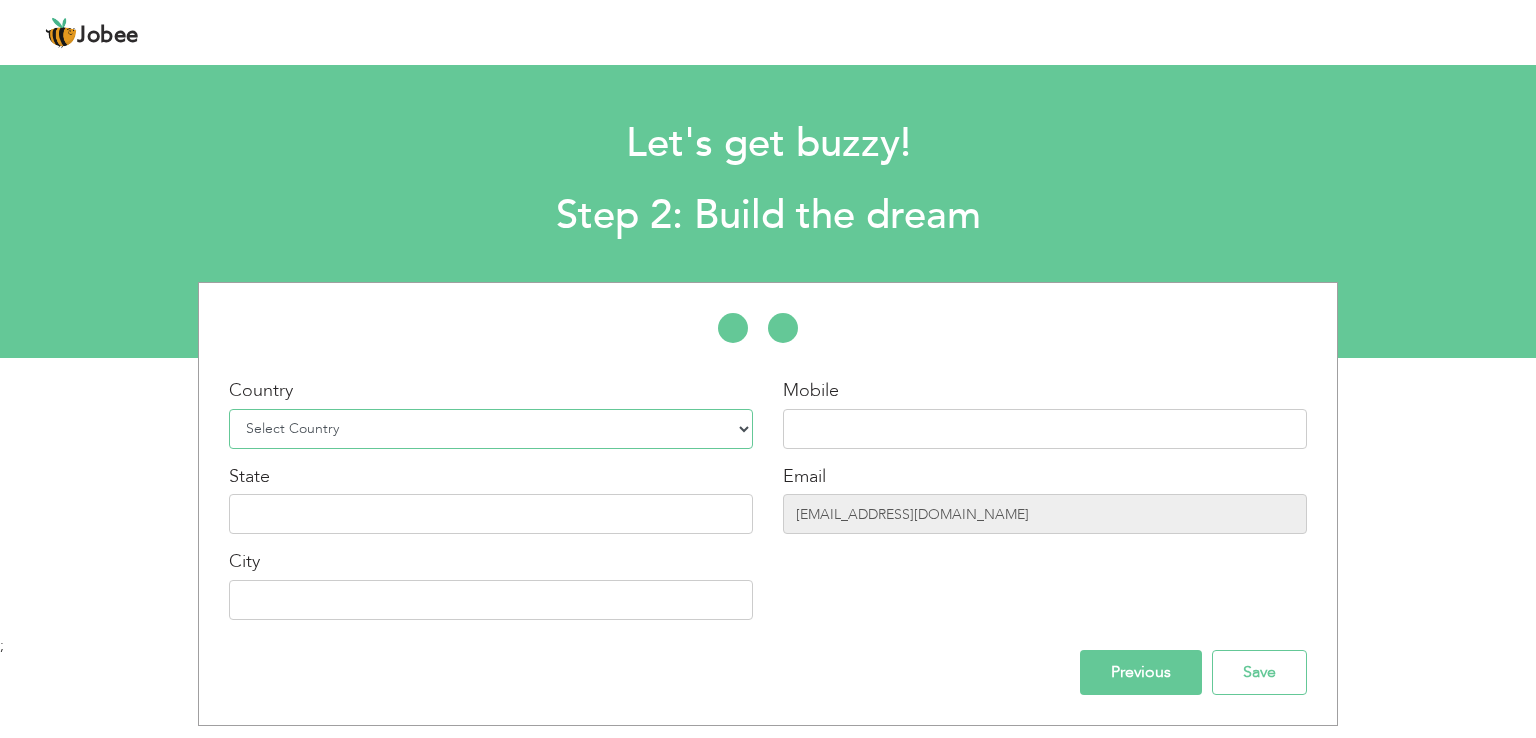 click on "Select Country
Afghanistan
Albania
Algeria
American Samoa
Andorra
Angola
Anguilla
Antarctica
Antigua and Barbuda
Argentina
Armenia
Aruba
Australia
Austria
Azerbaijan
Bahamas
Bahrain
Bangladesh
Barbados
Belarus
Belgium
Belize
Benin
Bermuda
Bhutan
Bolivia
Bosnia-Herzegovina
Botswana
Bouvet Island
Brazil
British Indian Ocean Territory
Brunei Darussalam
Bulgaria
Burkina Faso
Burundi
Cambodia
Cameroon
Canada
Cape Verde
Cayman Islands
Central African Republic
Chad
Chile
China
Christmas Island
Cocos (Keeling) Islands
Colombia
Comoros
Congo
Congo, Dem. Republic
Cook Islands
Costa Rica
Croatia
Cuba
Cyprus
Czech Rep
Denmark
Djibouti
Dominica
Dominican Republic
Ecuador
Egypt
El Salvador
Equatorial Guinea
Eritrea
Estonia
Ethiopia
European Union
Falkland Islands (Malvinas)
Faroe Islands
Fiji
Finland
France
French Guiana
French Southern Territories
Gabon
Gambia
Georgia" at bounding box center (491, 429) 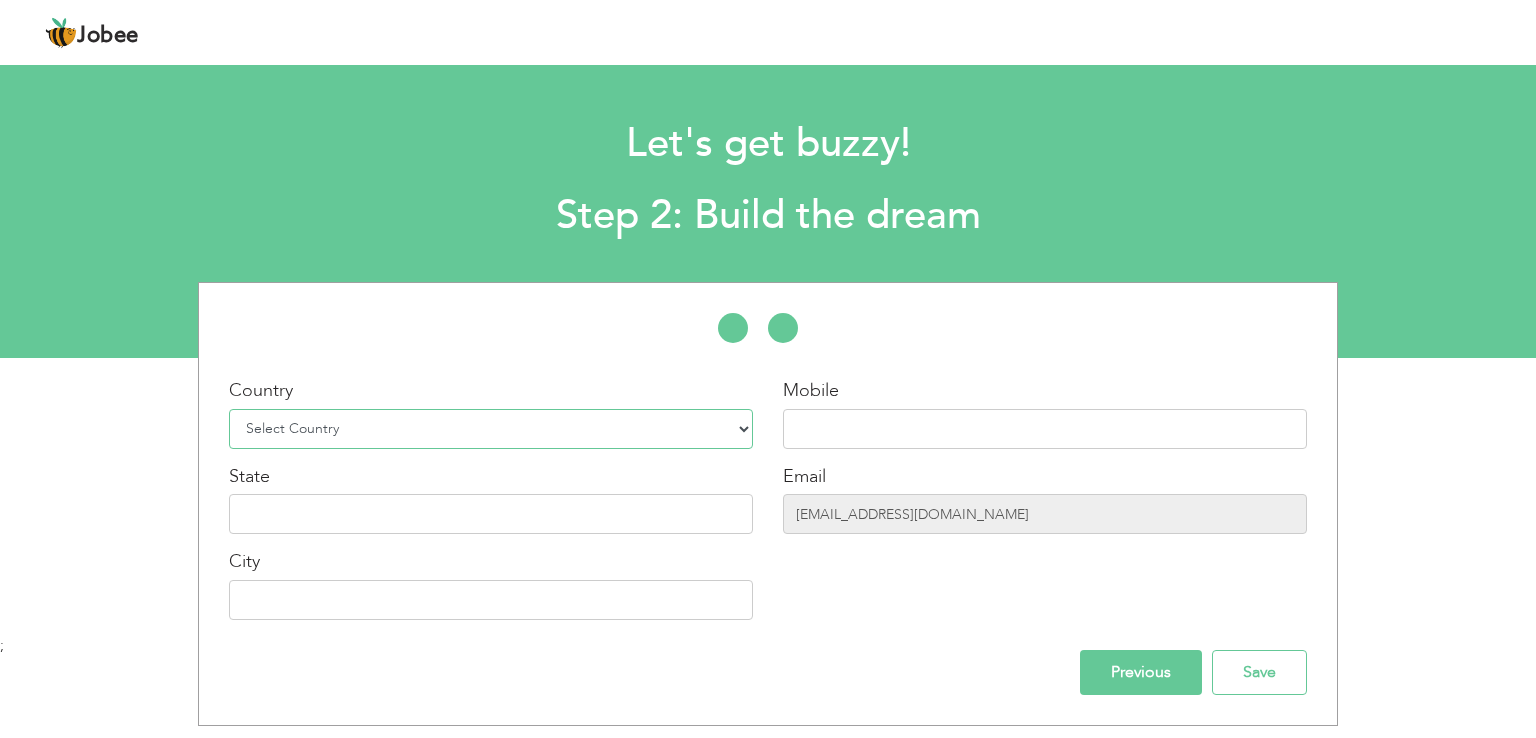 select on "166" 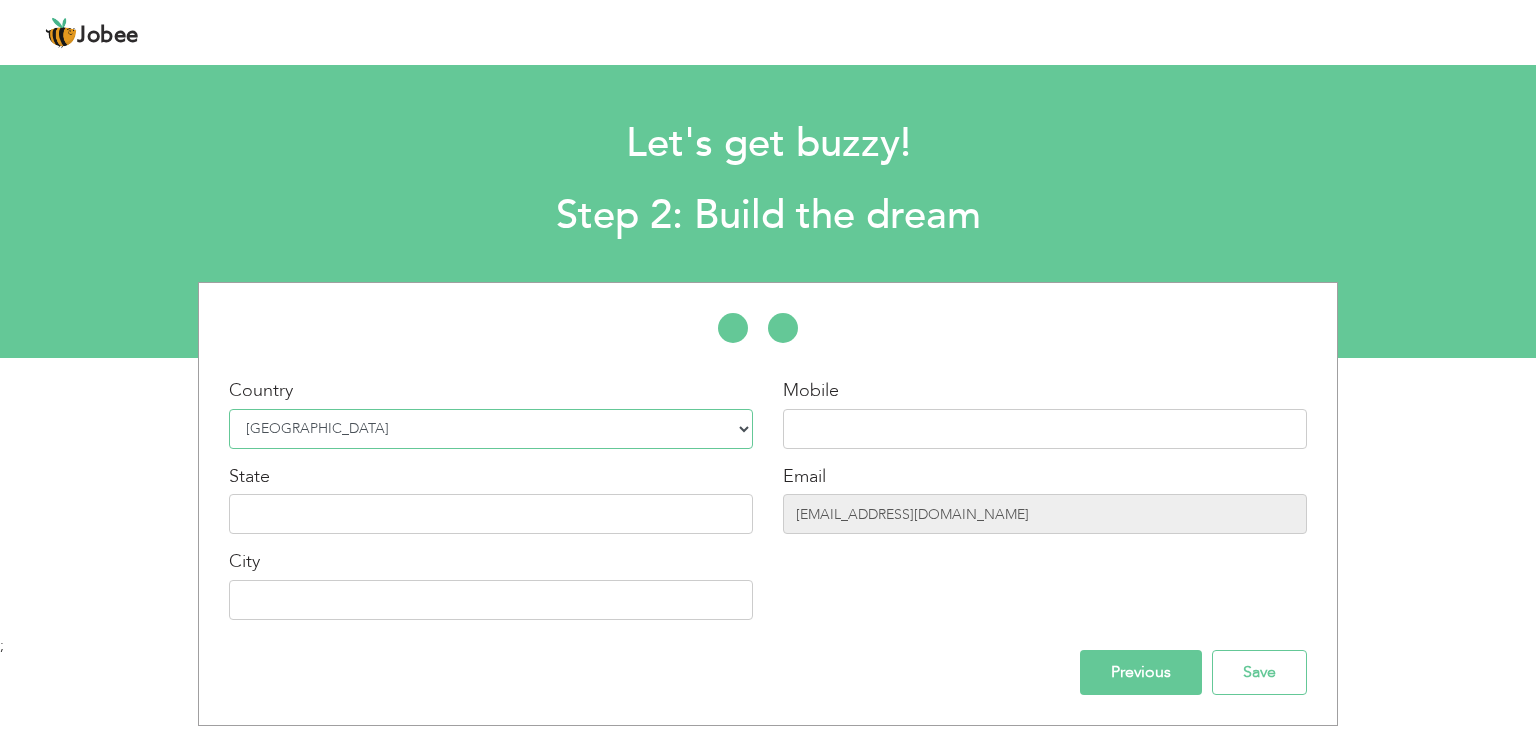 click on "Select Country
Afghanistan
Albania
Algeria
American Samoa
Andorra
Angola
Anguilla
Antarctica
Antigua and Barbuda
Argentina
Armenia
Aruba
Australia
Austria
Azerbaijan
Bahamas
Bahrain
Bangladesh
Barbados
Belarus
Belgium
Belize
Benin
Bermuda
Bhutan
Bolivia
Bosnia-Herzegovina
Botswana
Bouvet Island
Brazil
British Indian Ocean Territory
Brunei Darussalam
Bulgaria
Burkina Faso
Burundi
Cambodia
Cameroon
Canada
Cape Verde
Cayman Islands
Central African Republic
Chad
Chile
China
Christmas Island
Cocos (Keeling) Islands
Colombia
Comoros
Congo
Congo, Dem. Republic
Cook Islands
Costa Rica
Croatia
Cuba
Cyprus
Czech Rep
Denmark
Djibouti
Dominica
Dominican Republic
Ecuador
Egypt
El Salvador
Equatorial Guinea
Eritrea
Estonia
Ethiopia
European Union
Falkland Islands (Malvinas)
Faroe Islands
Fiji
Finland
France
French Guiana
French Southern Territories
Gabon
Gambia
Georgia" at bounding box center [491, 429] 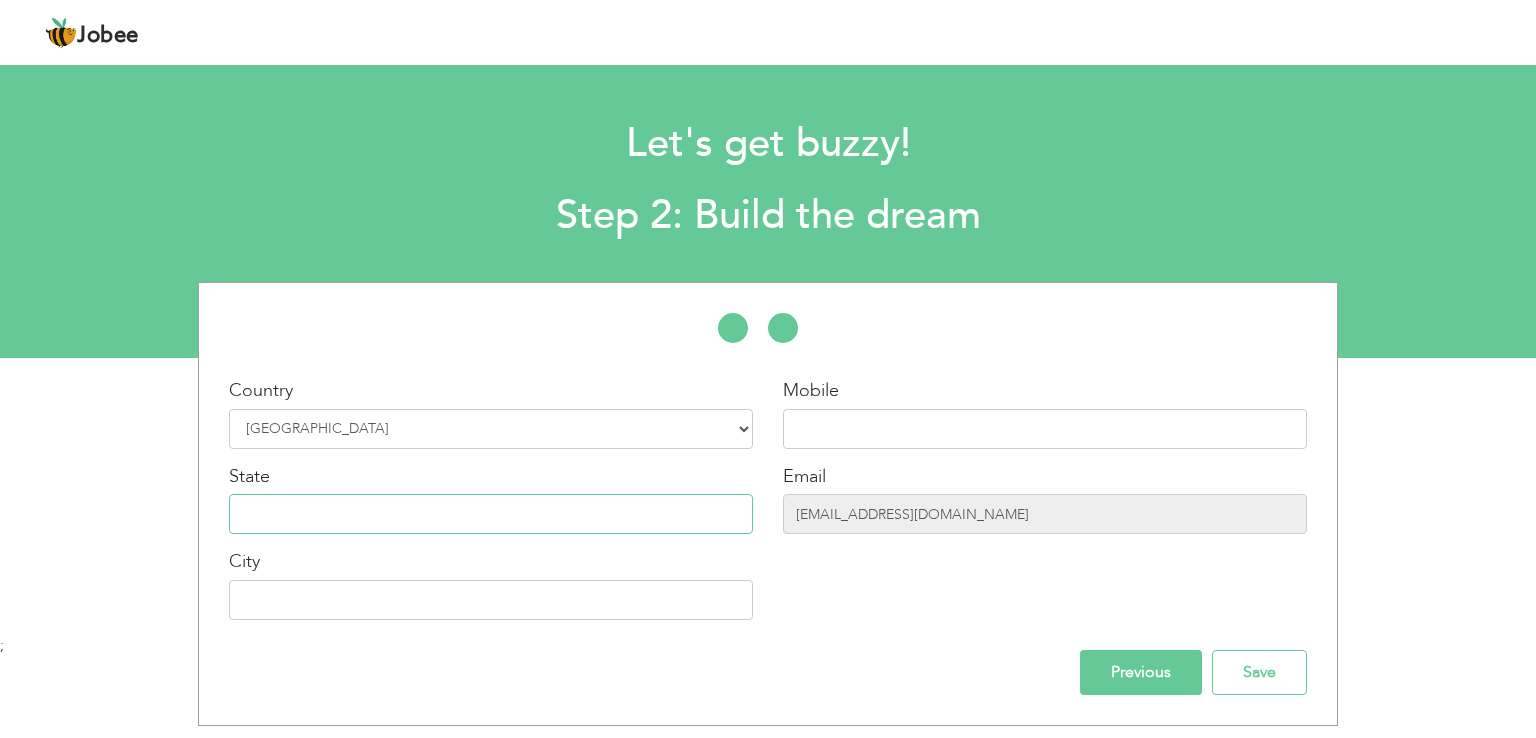 click at bounding box center (491, 514) 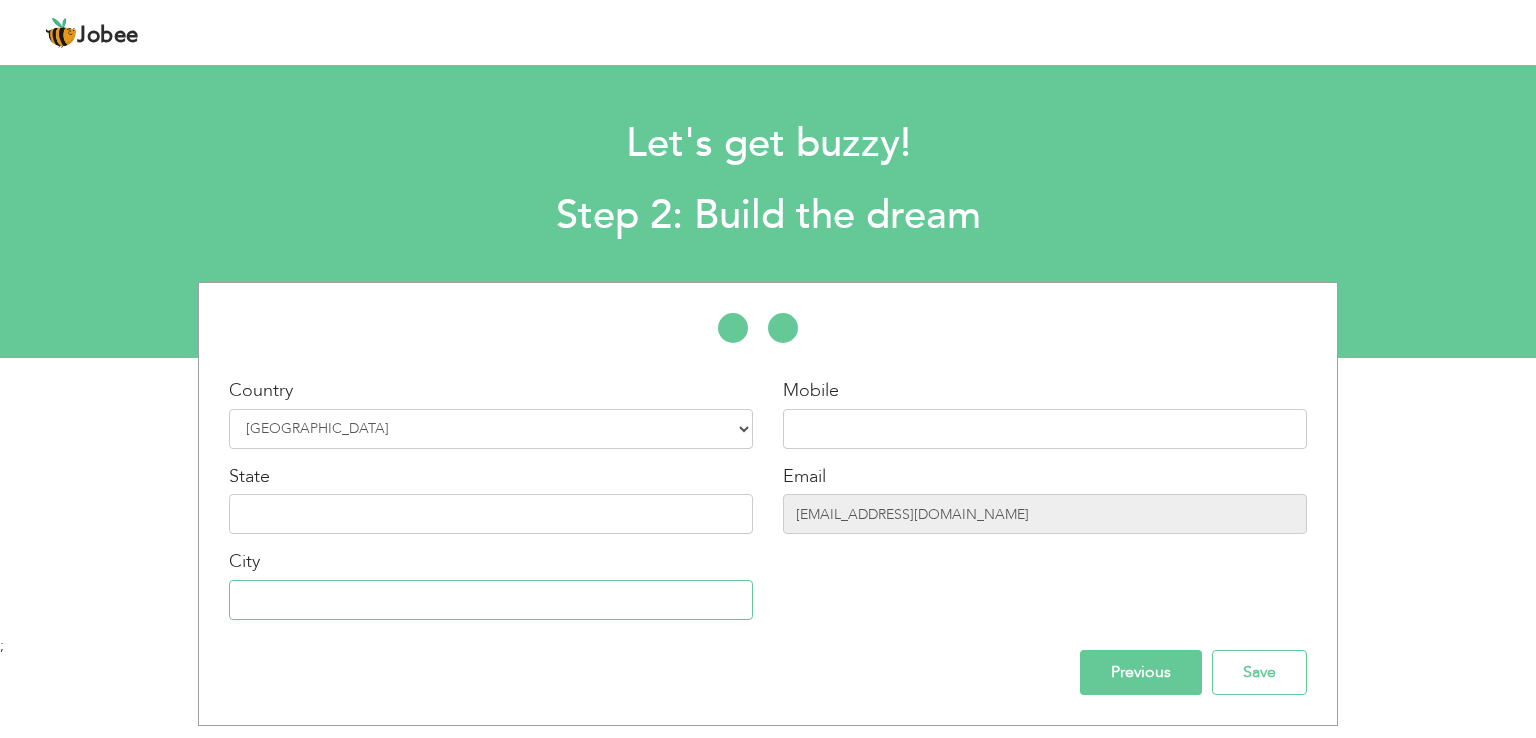 click at bounding box center [491, 600] 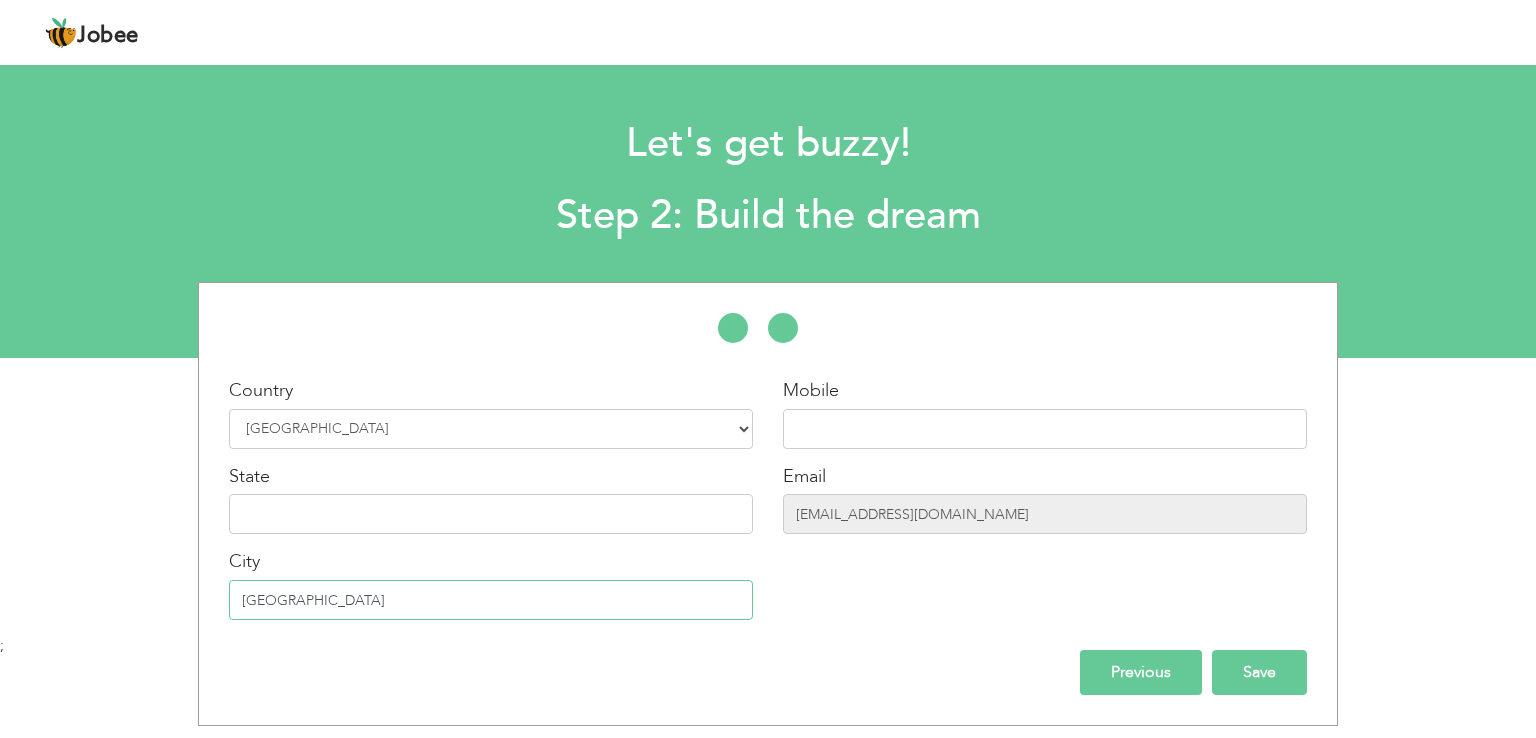 type on "[GEOGRAPHIC_DATA]" 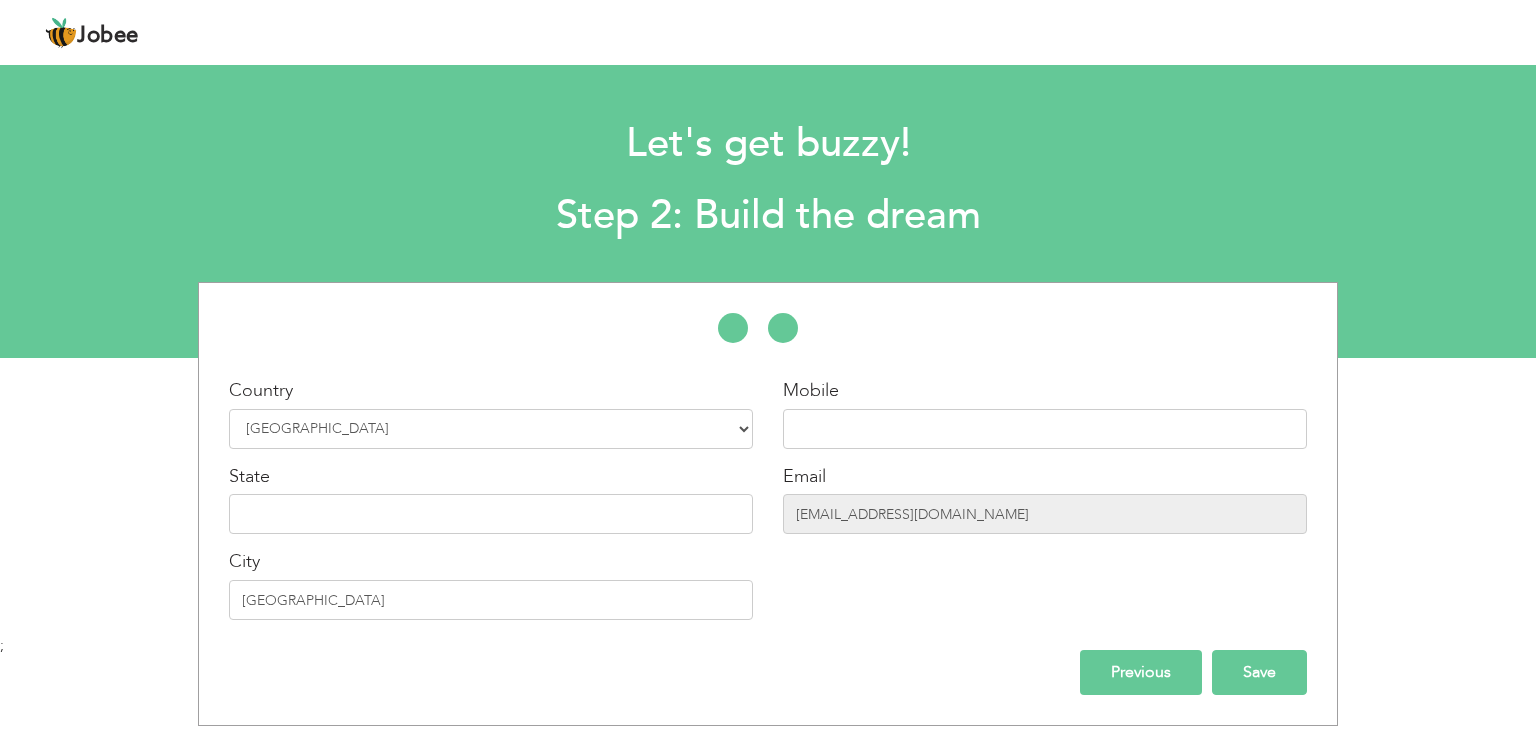 click on "Save" at bounding box center [1259, 672] 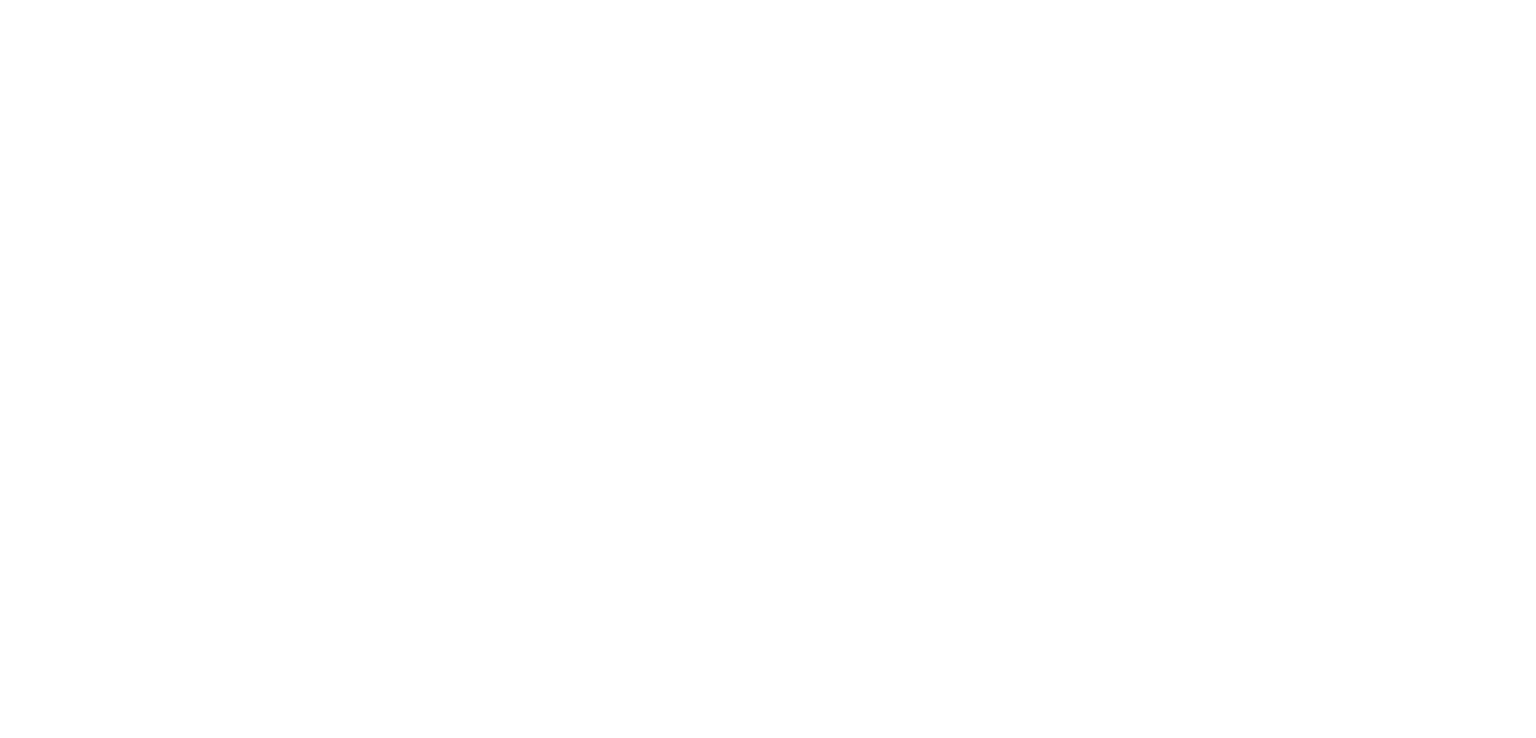 scroll, scrollTop: 0, scrollLeft: 0, axis: both 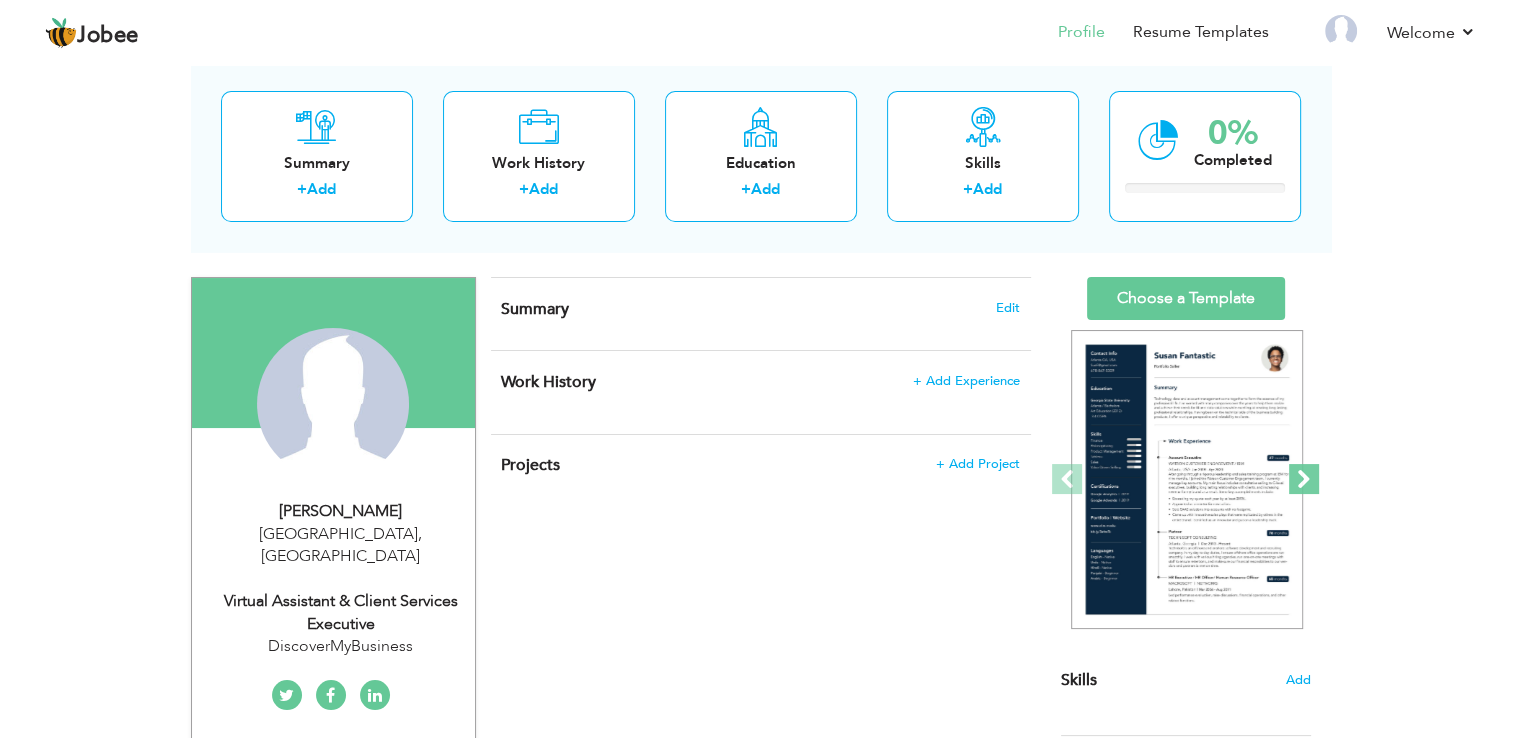 click at bounding box center [1304, 479] 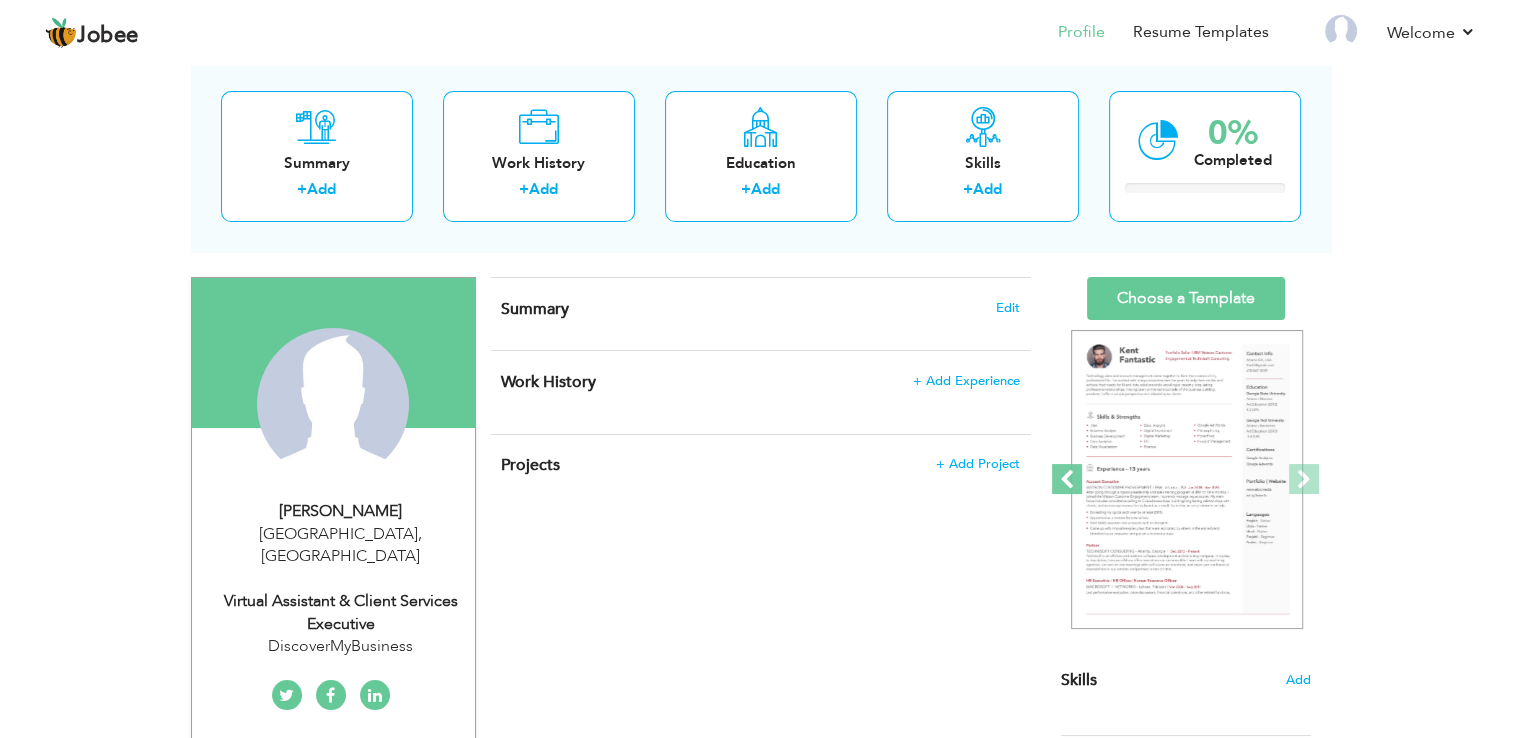click at bounding box center (1067, 479) 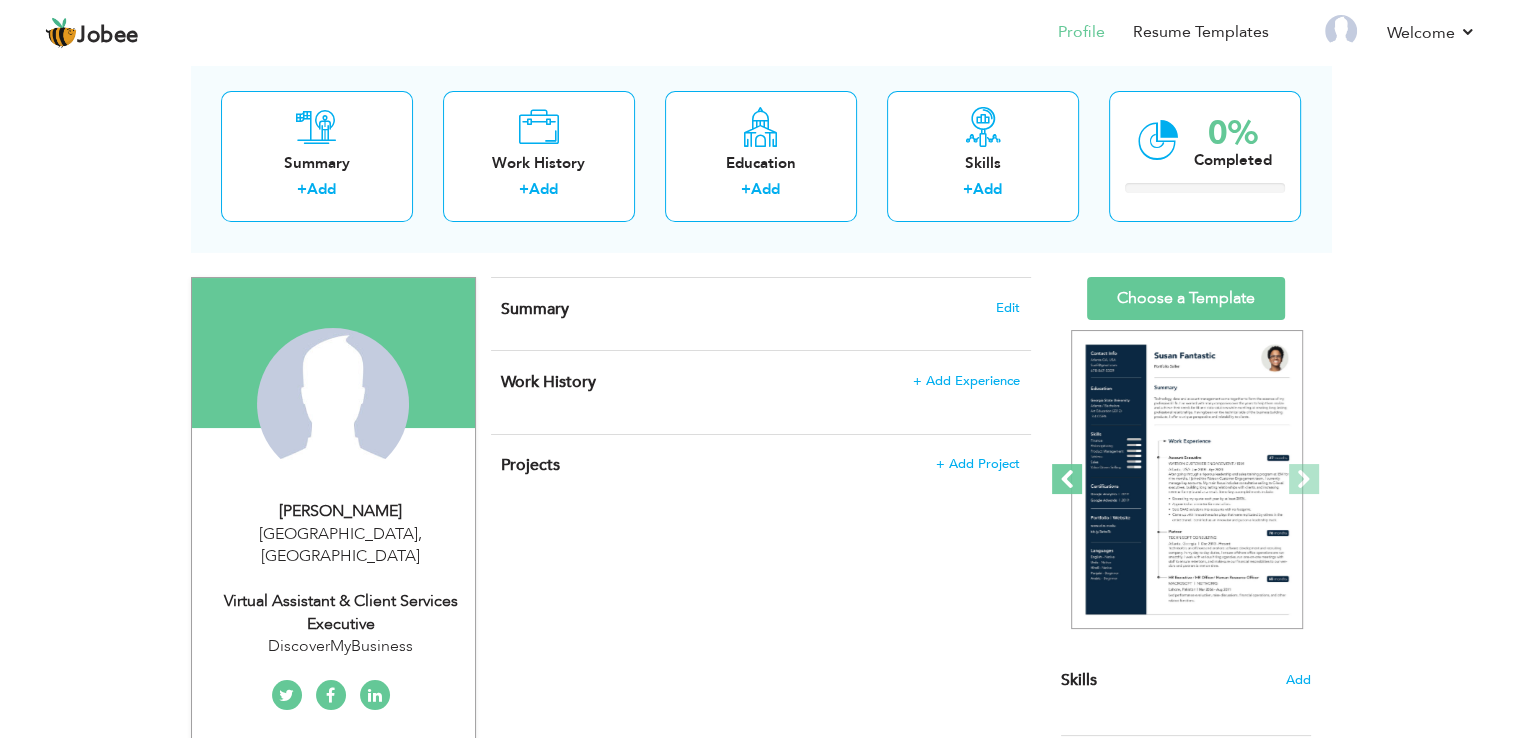 click at bounding box center [1067, 479] 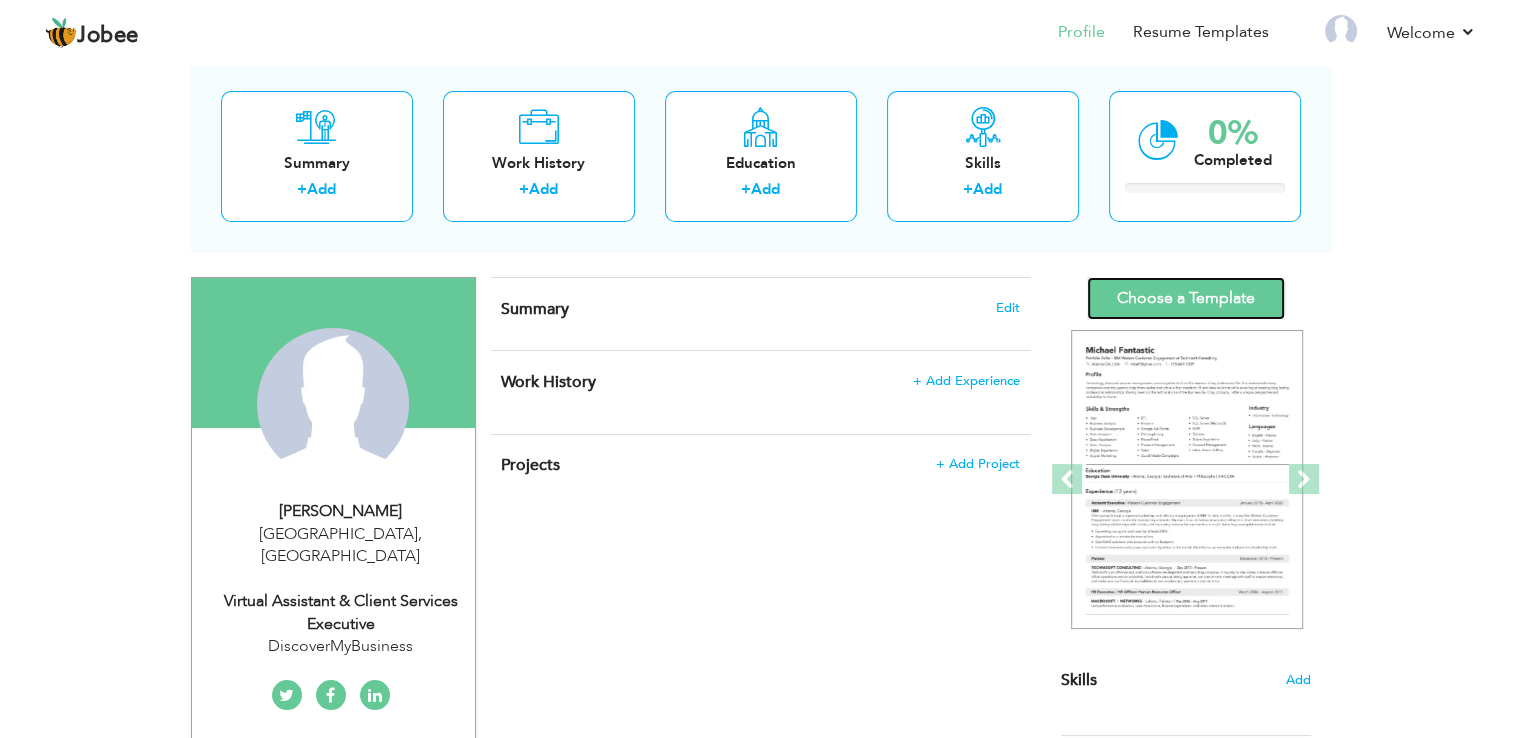 click on "Choose a Template" at bounding box center [1186, 298] 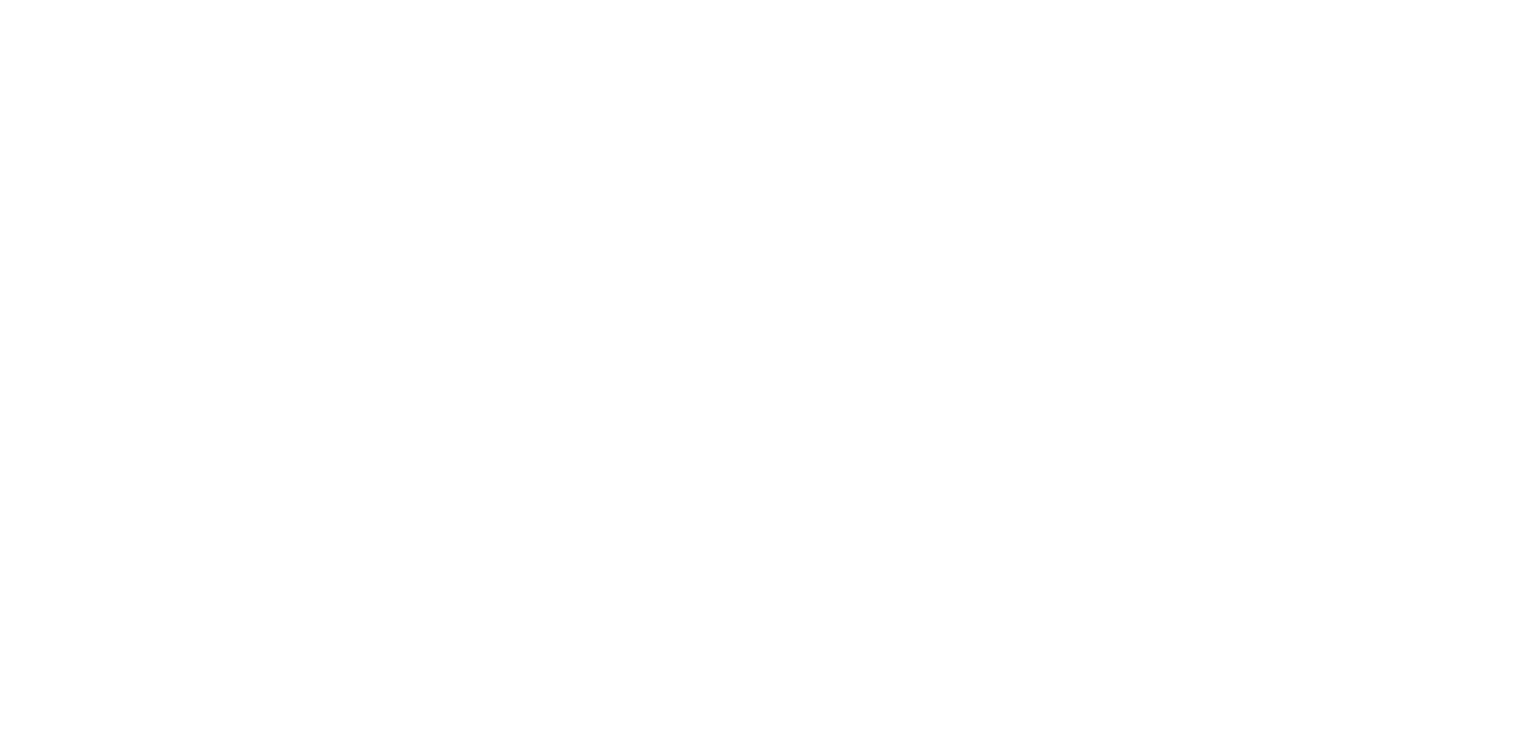 scroll, scrollTop: 0, scrollLeft: 0, axis: both 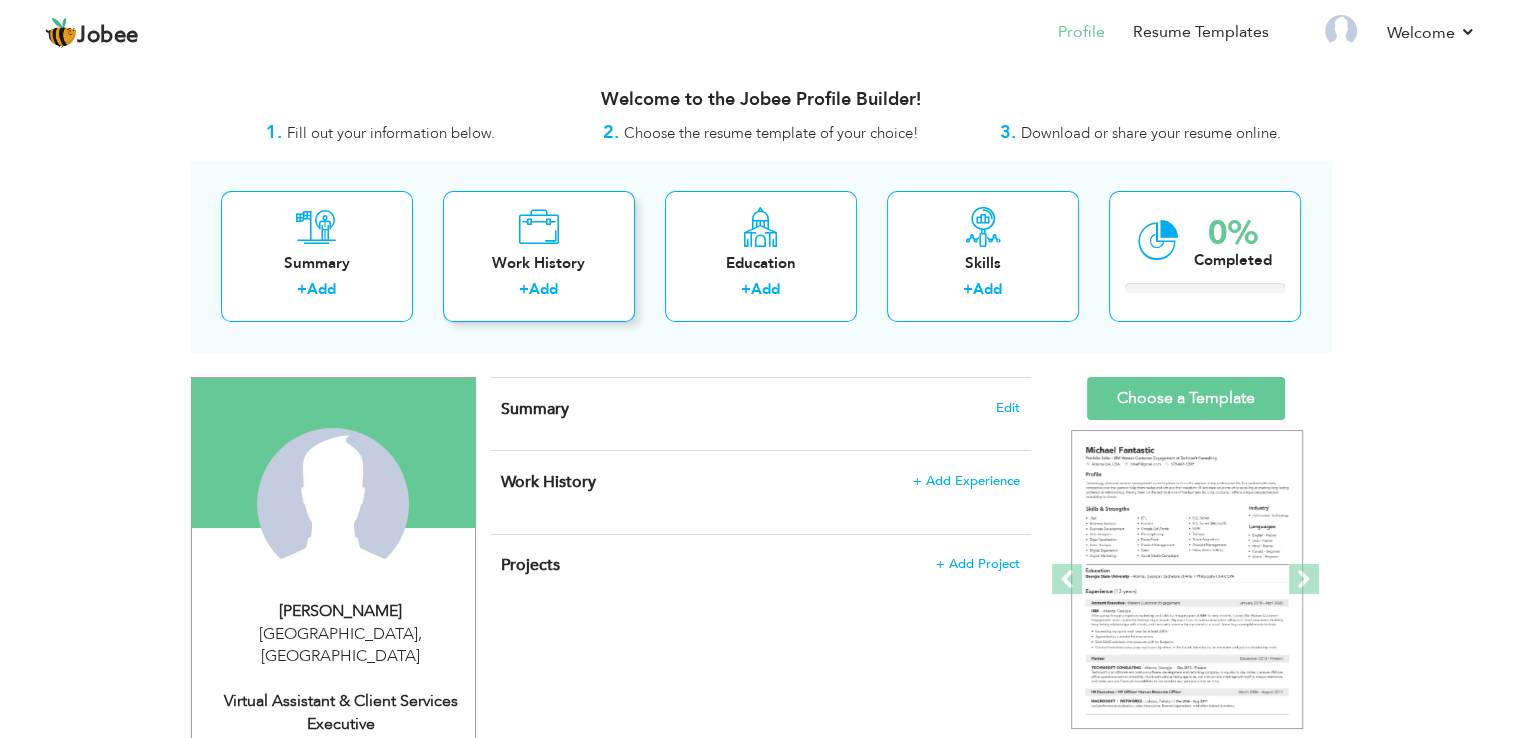 click on "Add" at bounding box center (543, 289) 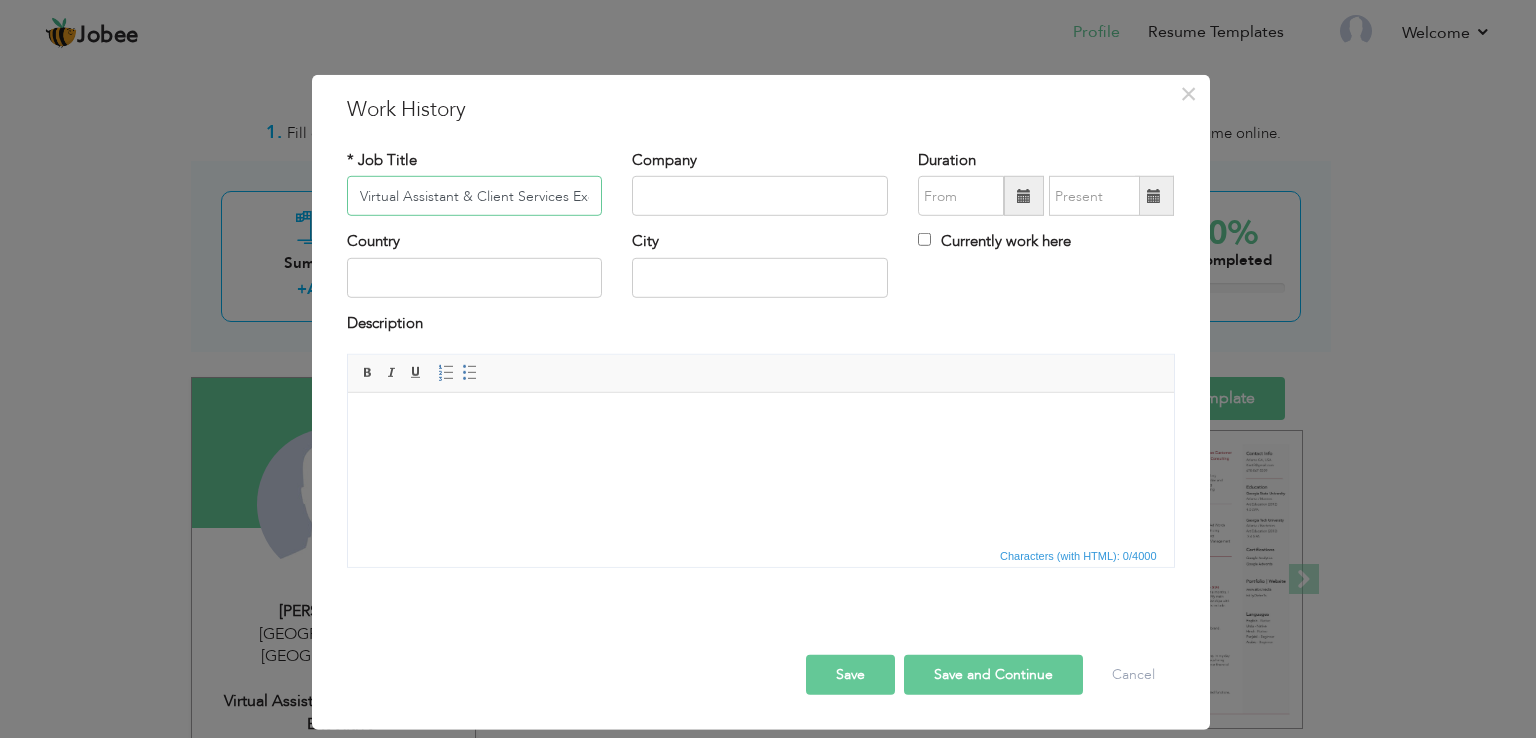 scroll, scrollTop: 0, scrollLeft: 43, axis: horizontal 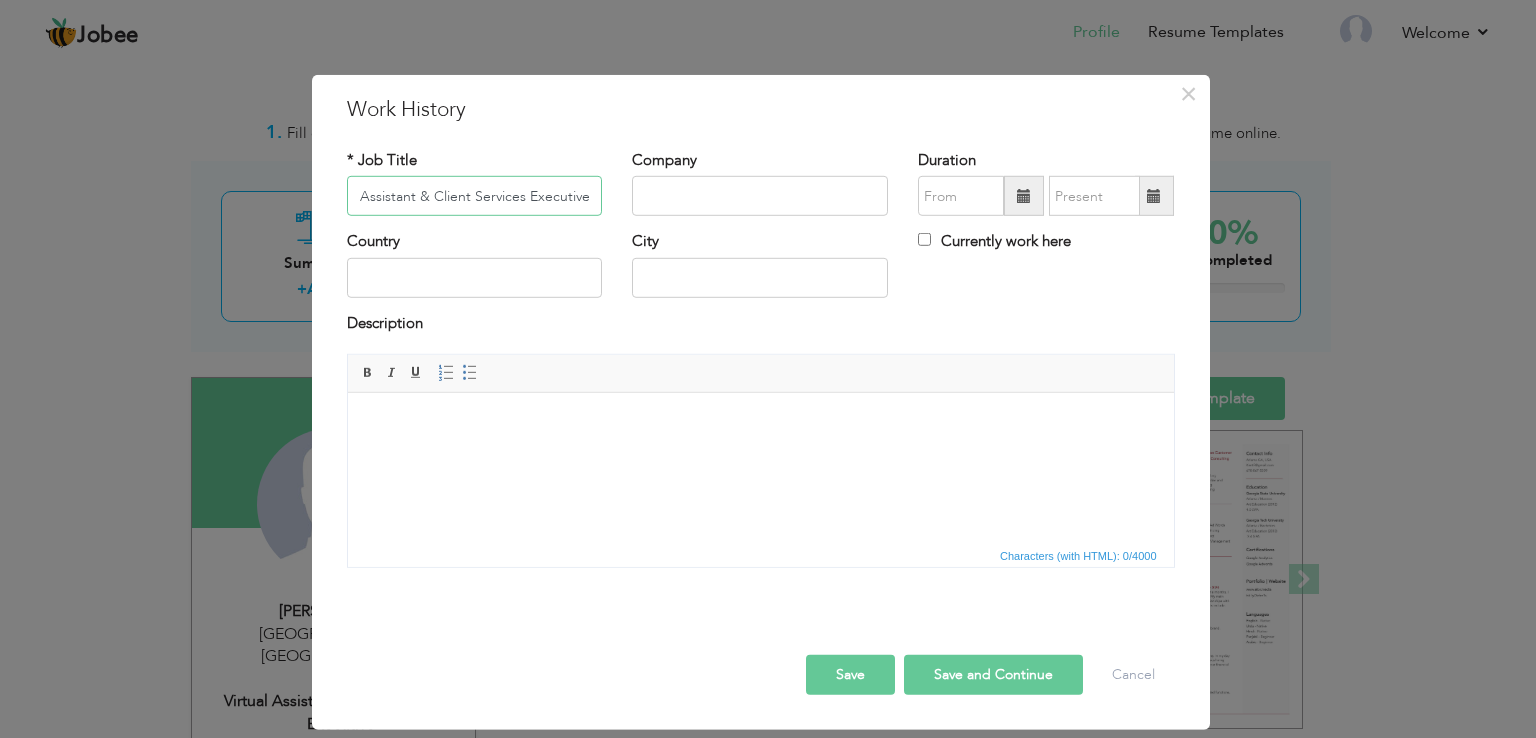 type on "Virtual Assistant & Client Services Executive" 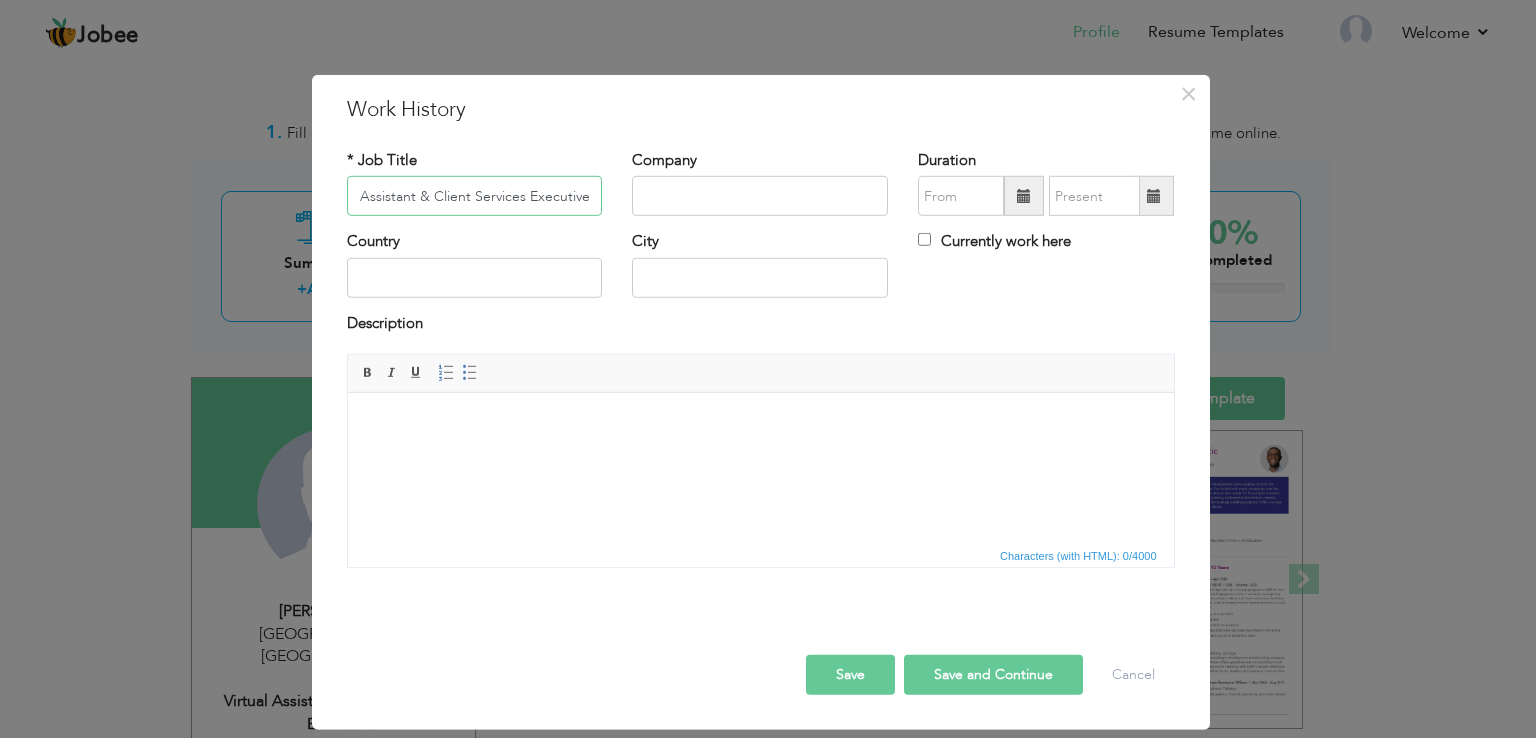 scroll, scrollTop: 0, scrollLeft: 0, axis: both 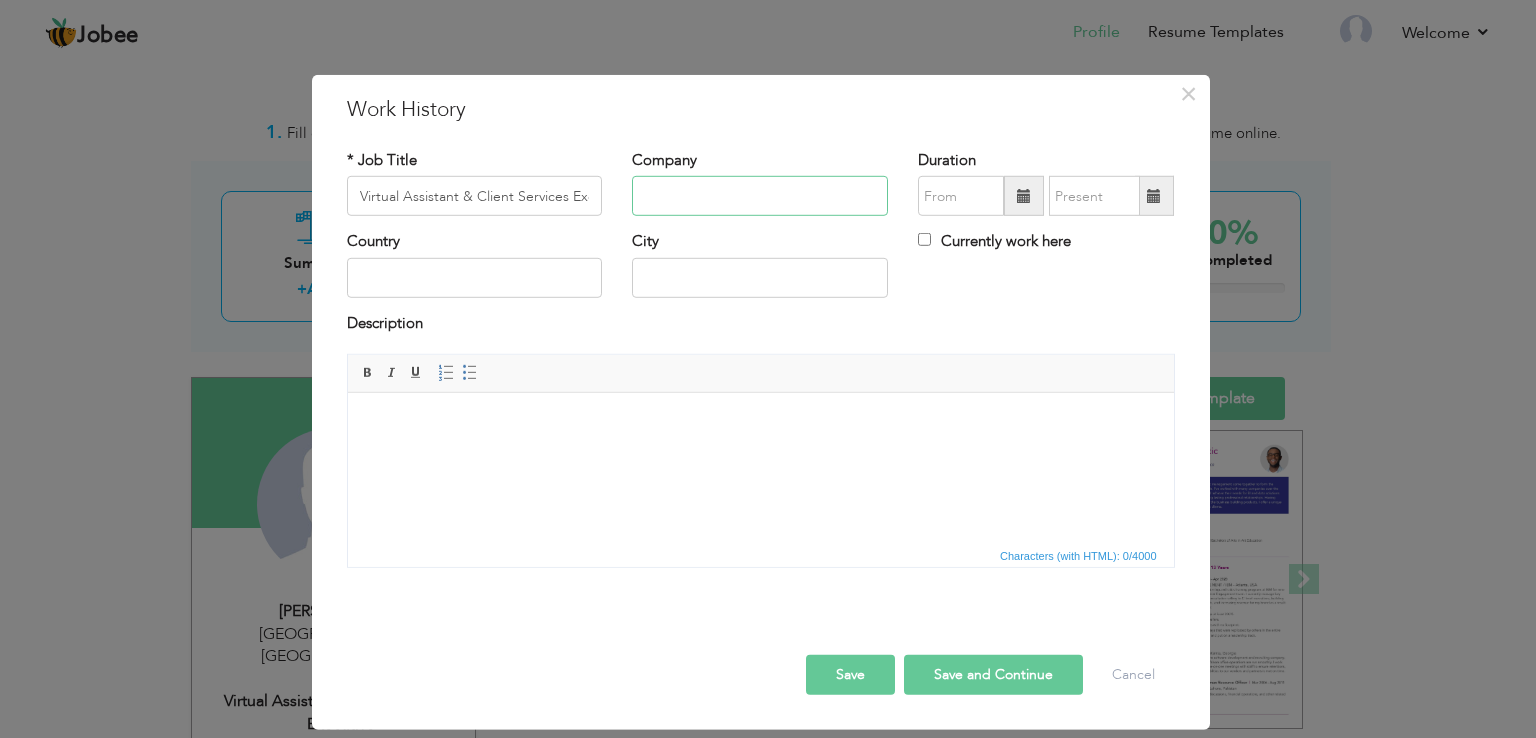 click at bounding box center [760, 196] 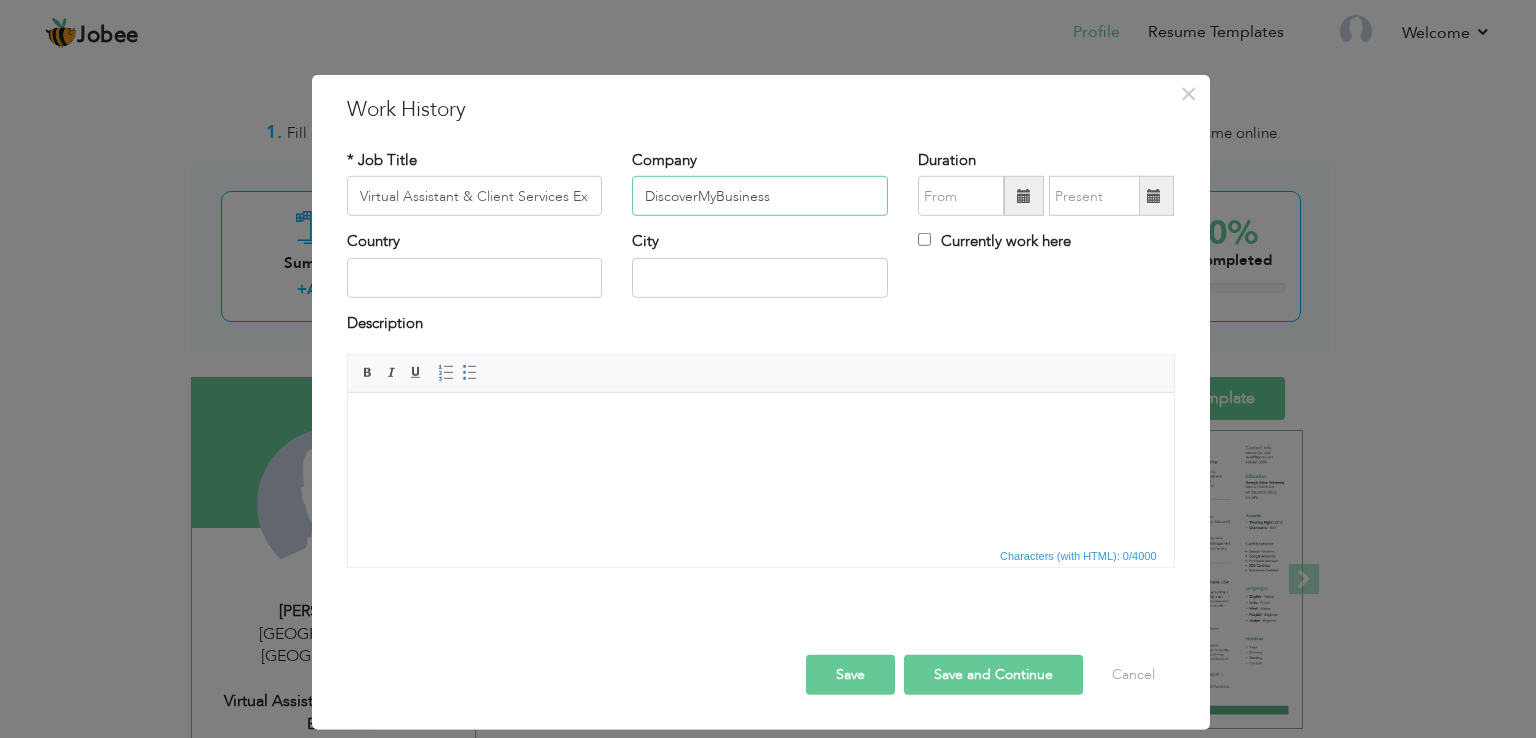 type on "DiscoverMyBusiness" 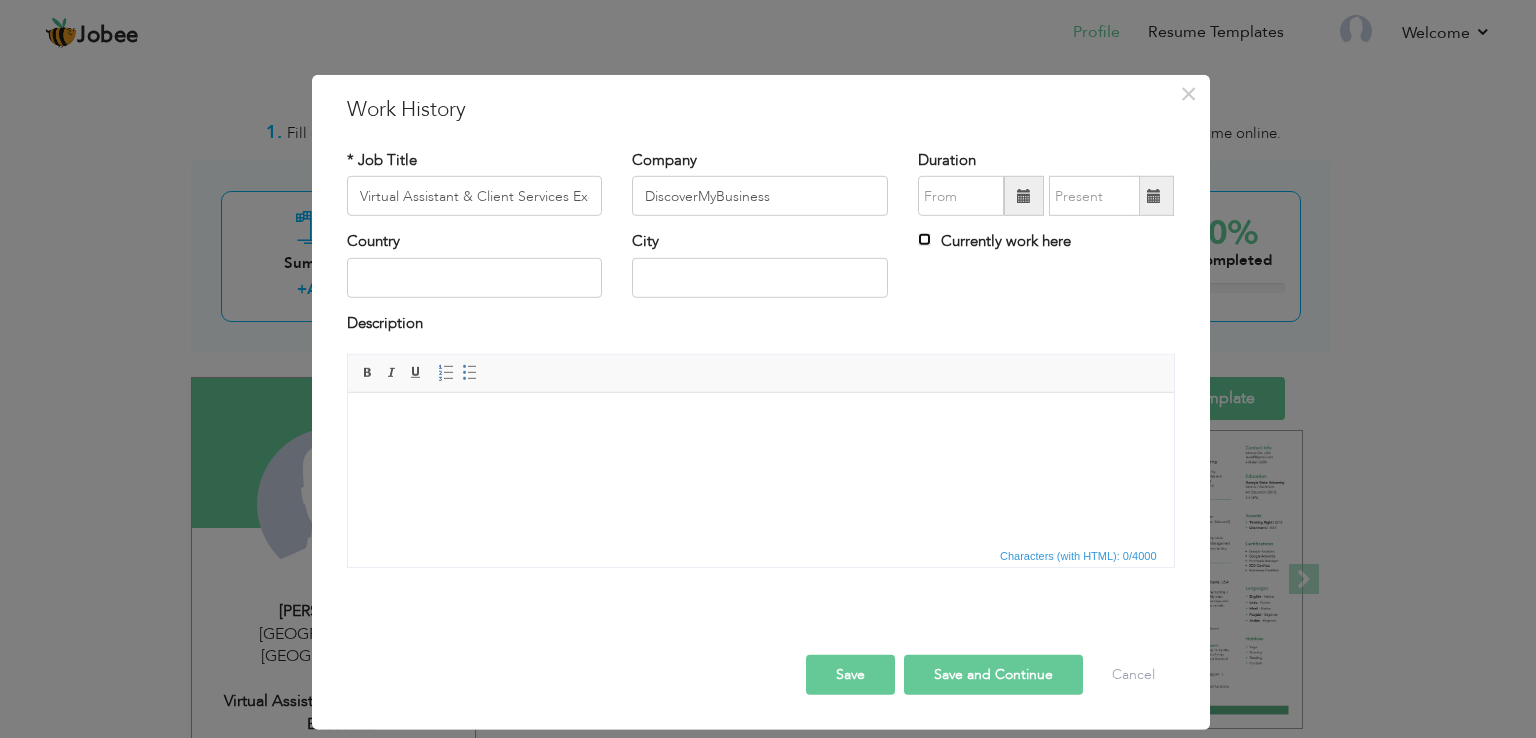 click on "Currently work here" at bounding box center (924, 239) 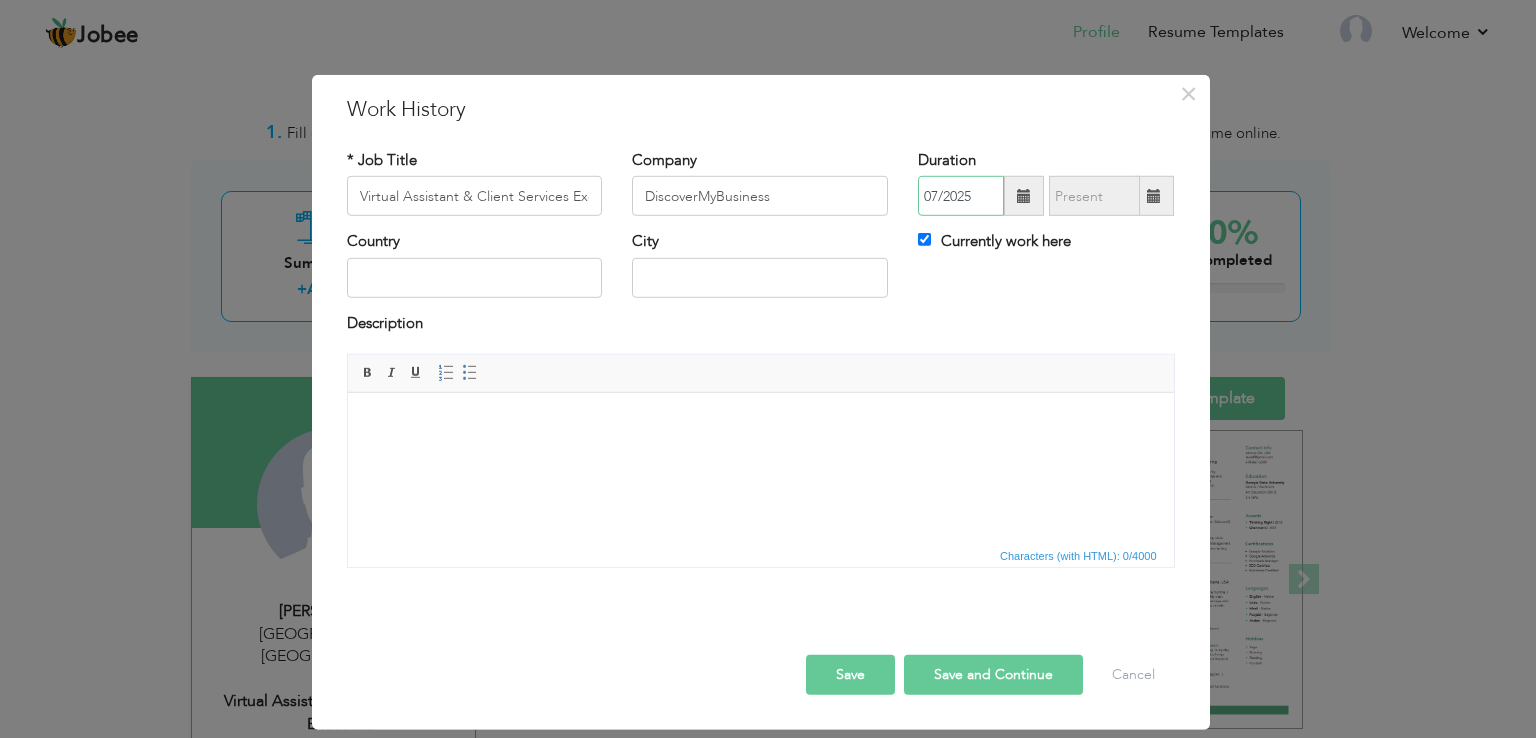 click on "07/2025" at bounding box center [961, 196] 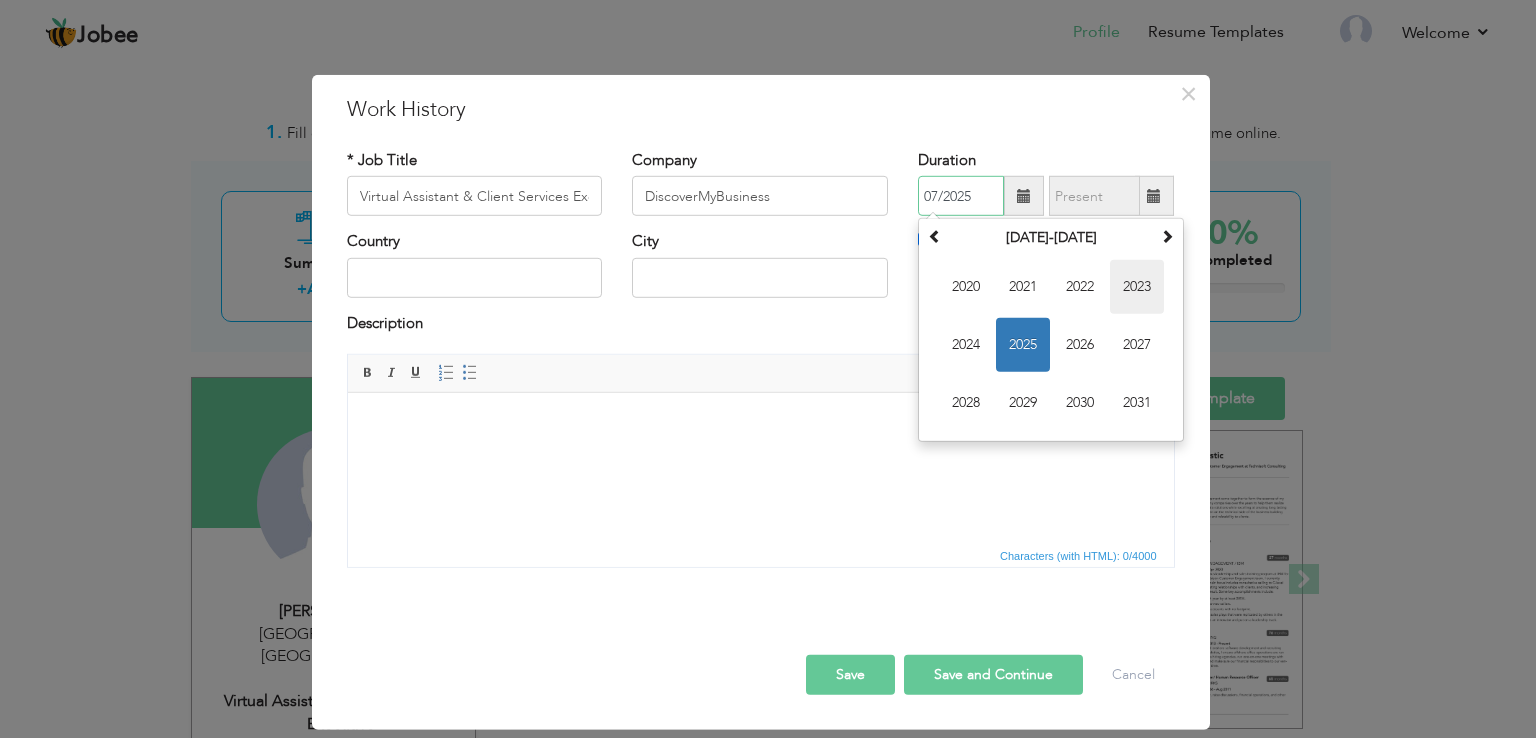 click on "2023" at bounding box center (1137, 287) 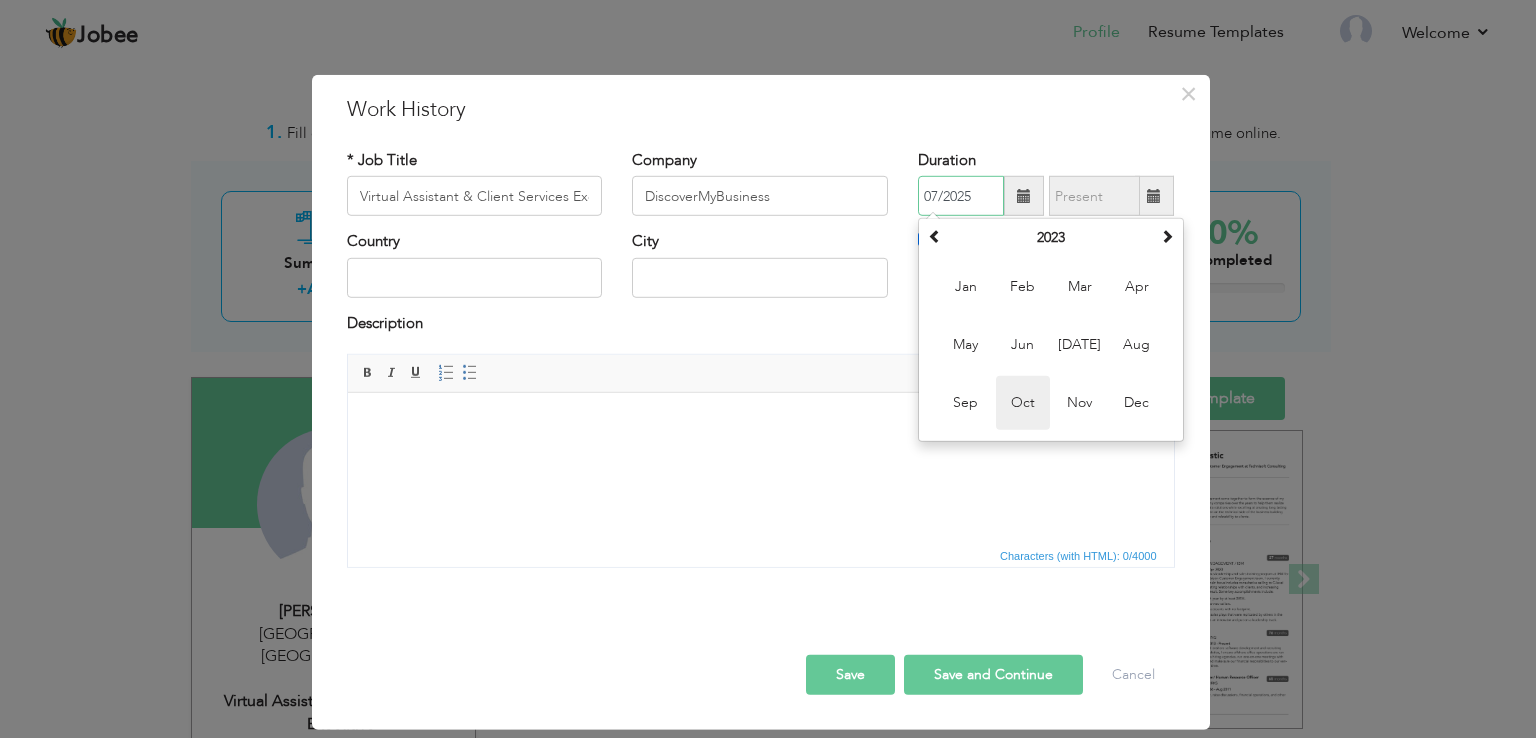 click on "Oct" at bounding box center [1023, 403] 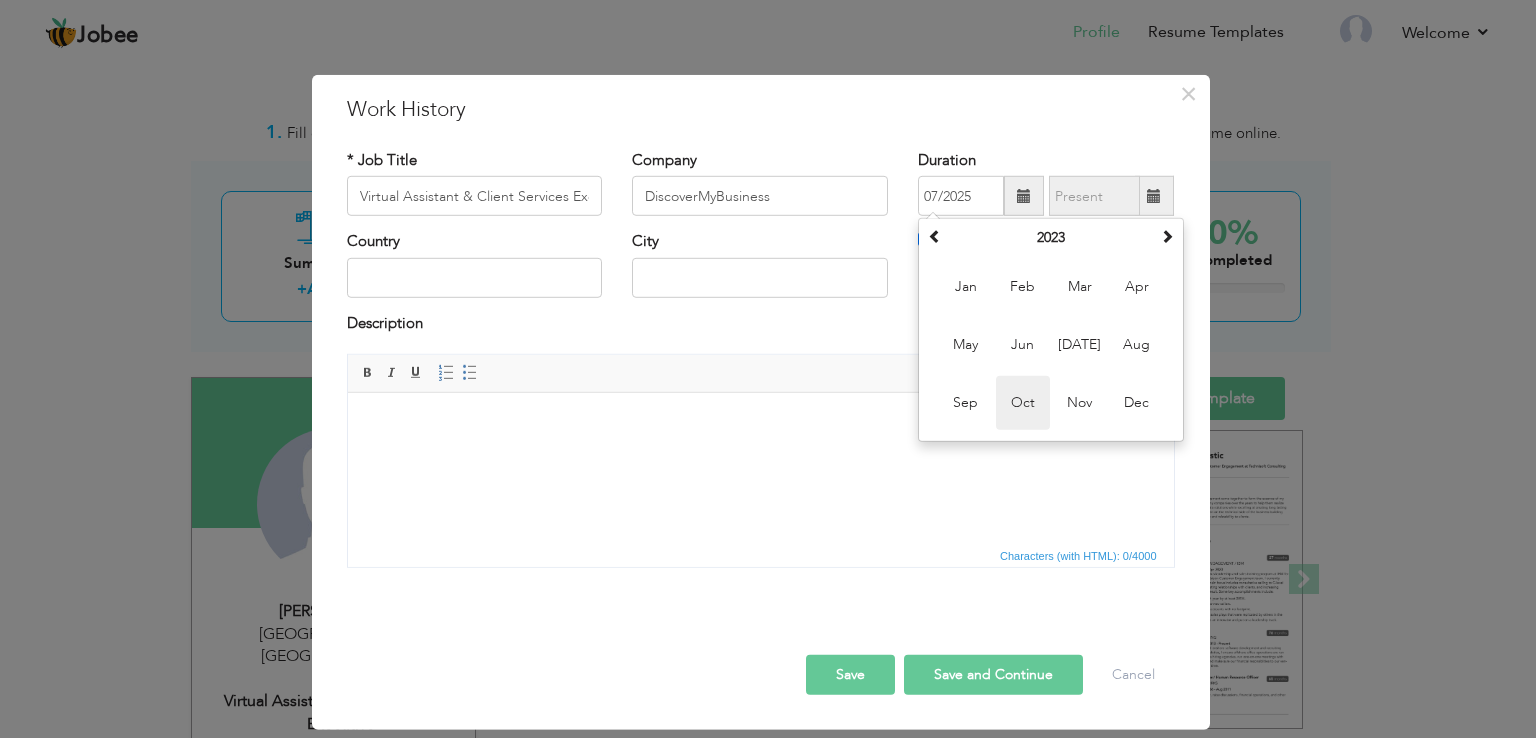 type on "10/2023" 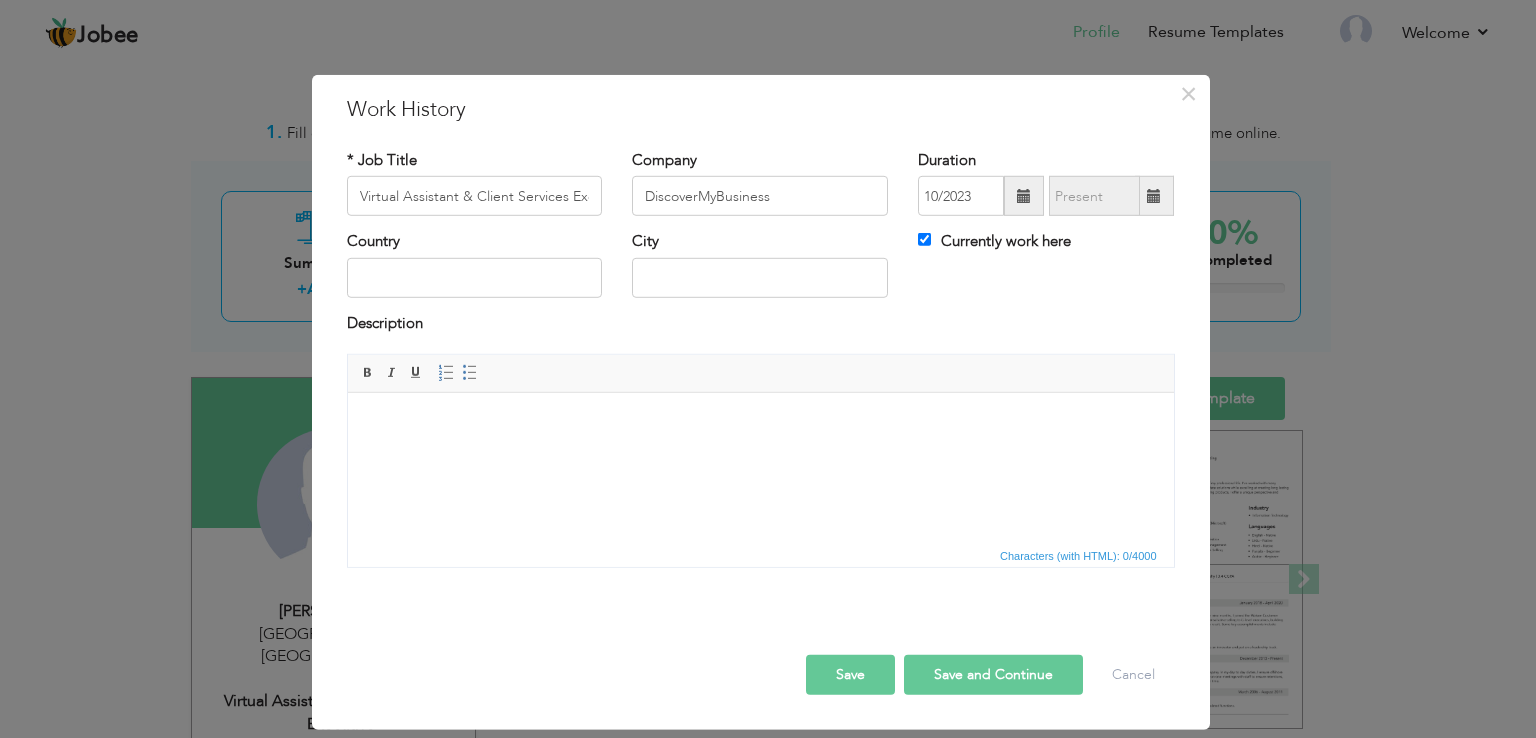 click at bounding box center [760, 423] 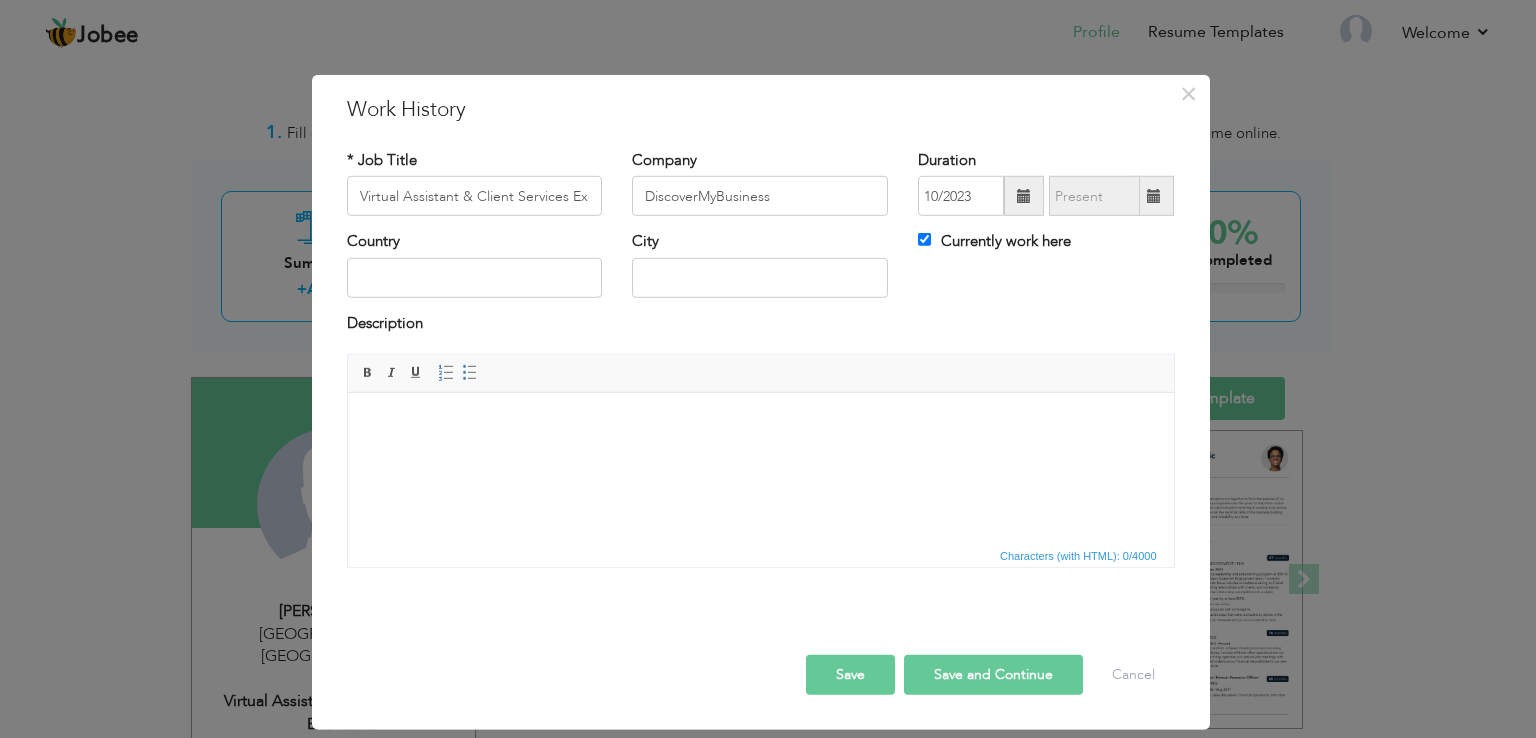 drag, startPoint x: 429, startPoint y: 434, endPoint x: 375, endPoint y: 417, distance: 56.61272 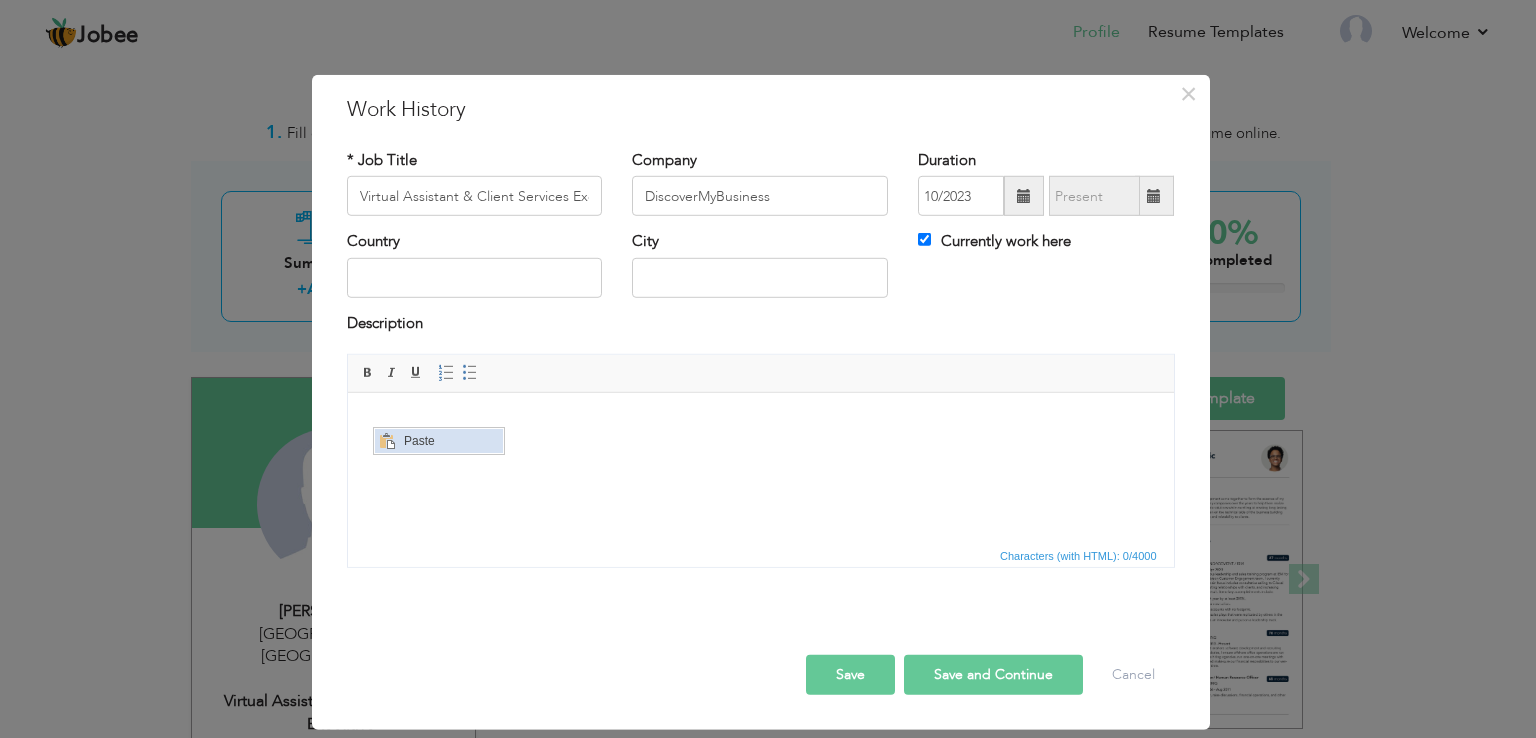 click on "Paste" at bounding box center [451, 441] 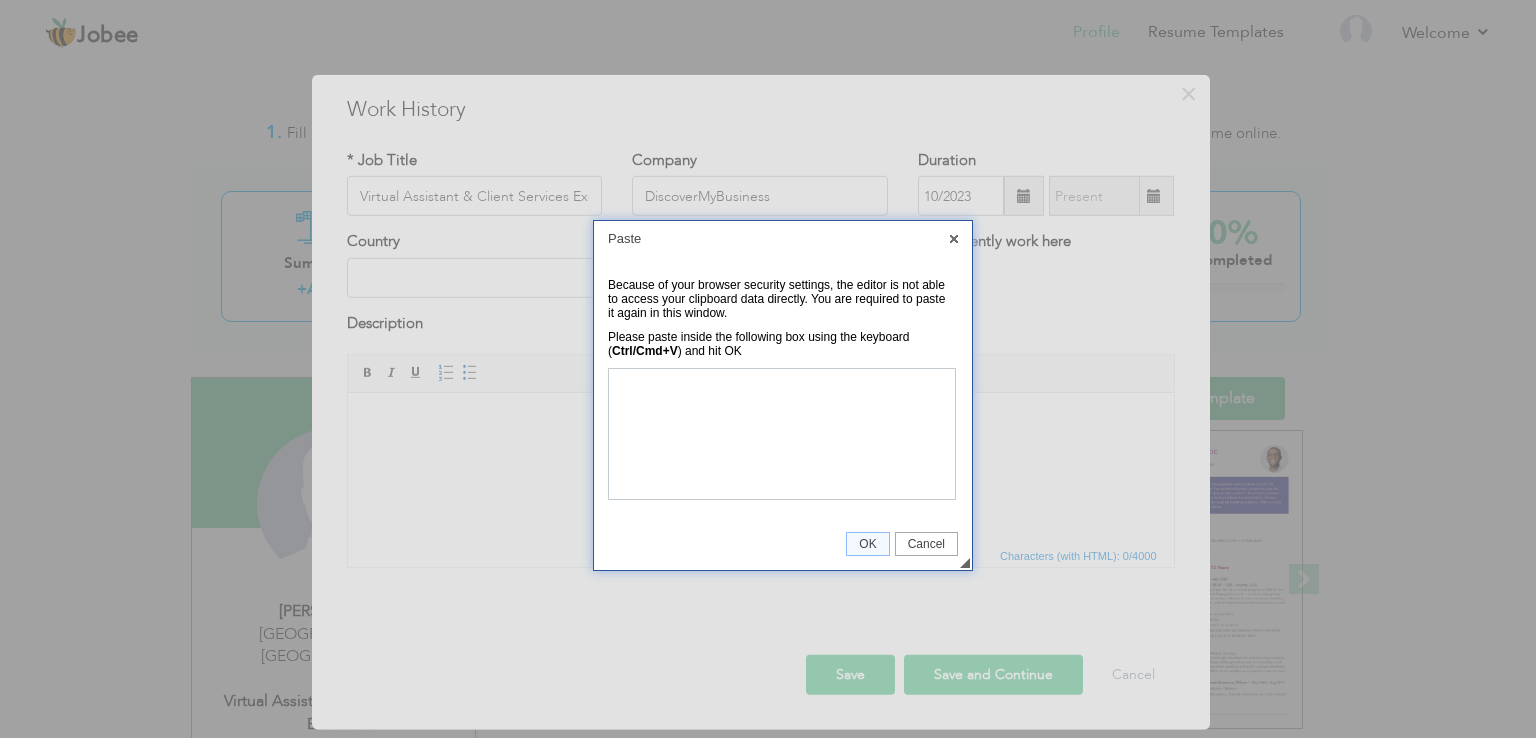 click at bounding box center (768, 369) 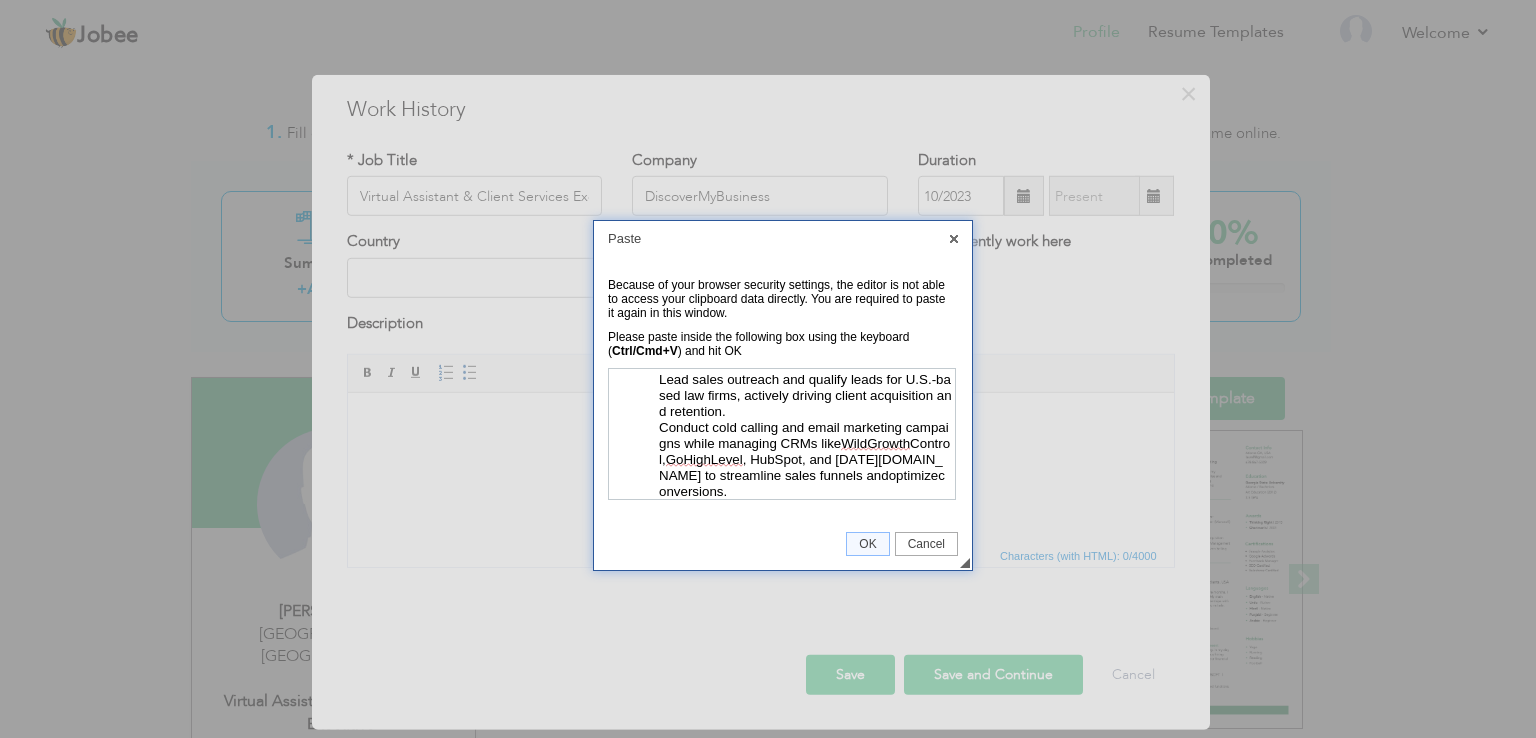 scroll, scrollTop: 272, scrollLeft: 0, axis: vertical 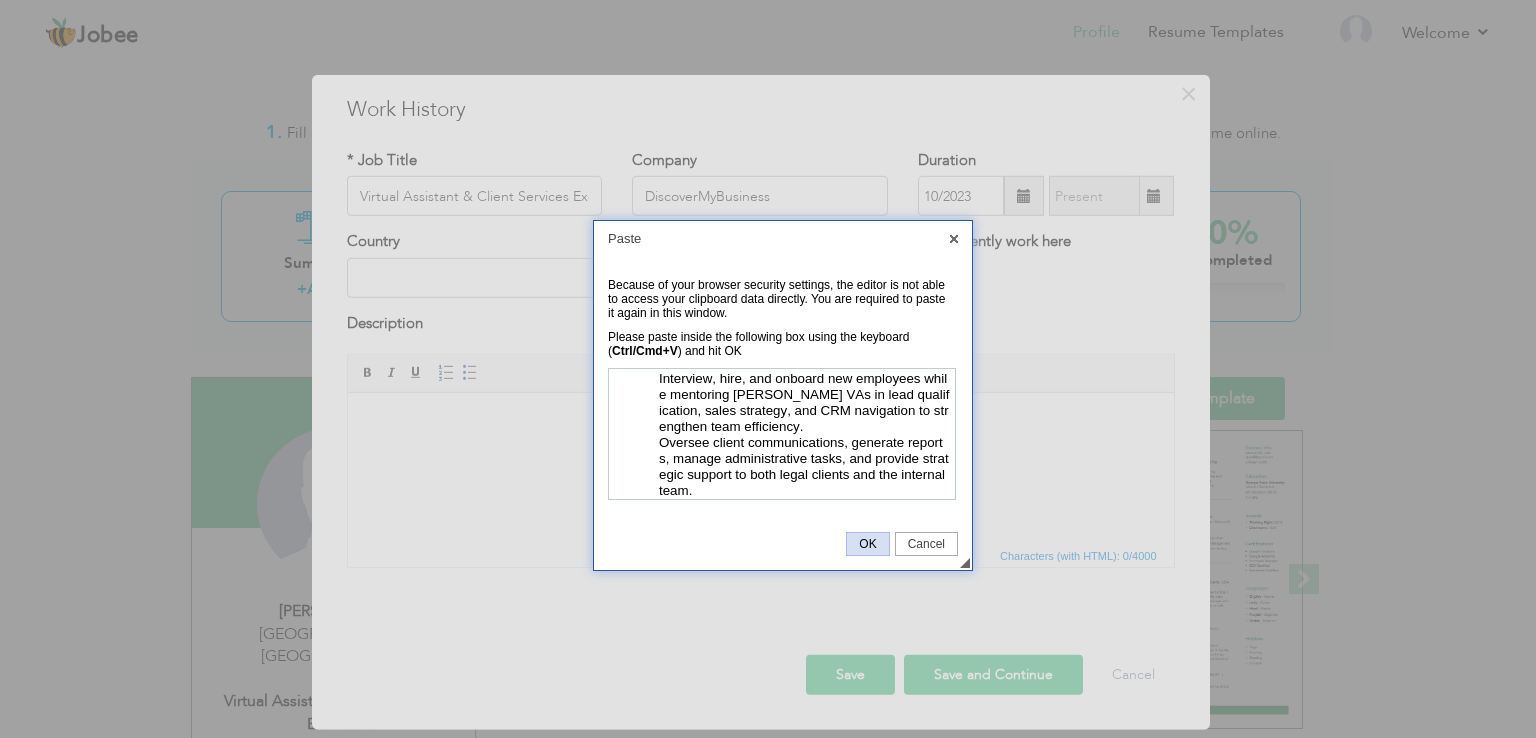 click on "OK" at bounding box center [867, 544] 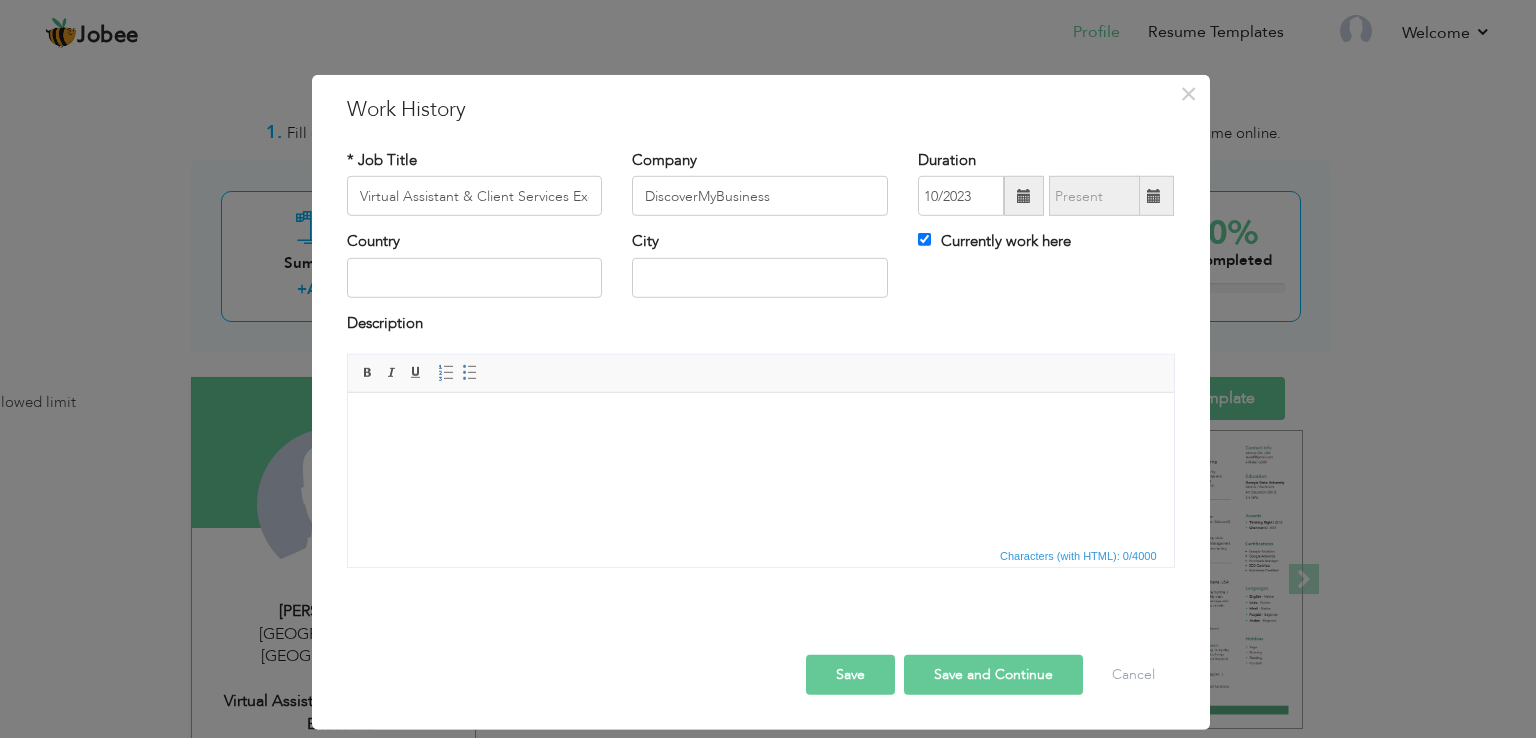 scroll, scrollTop: 0, scrollLeft: 0, axis: both 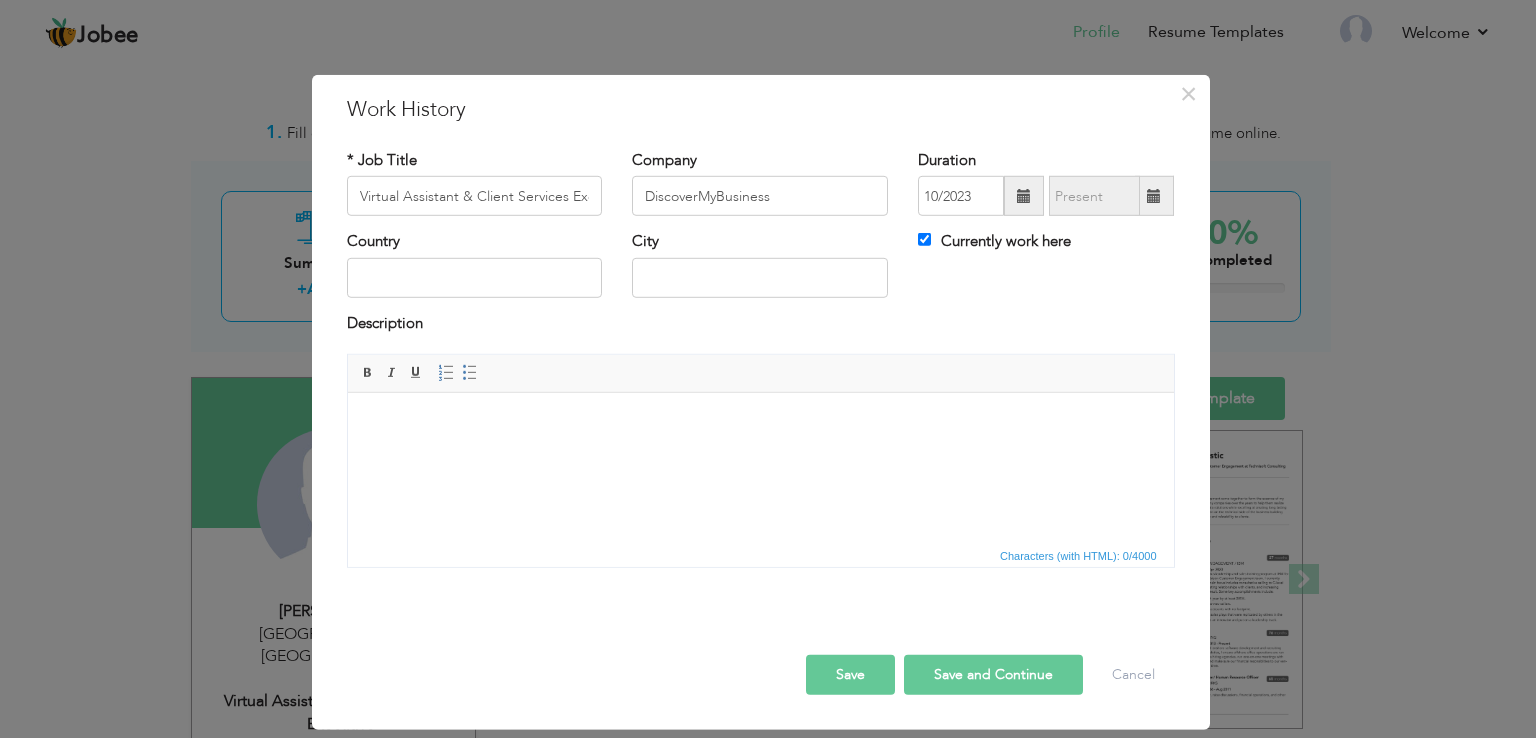 click at bounding box center [760, 423] 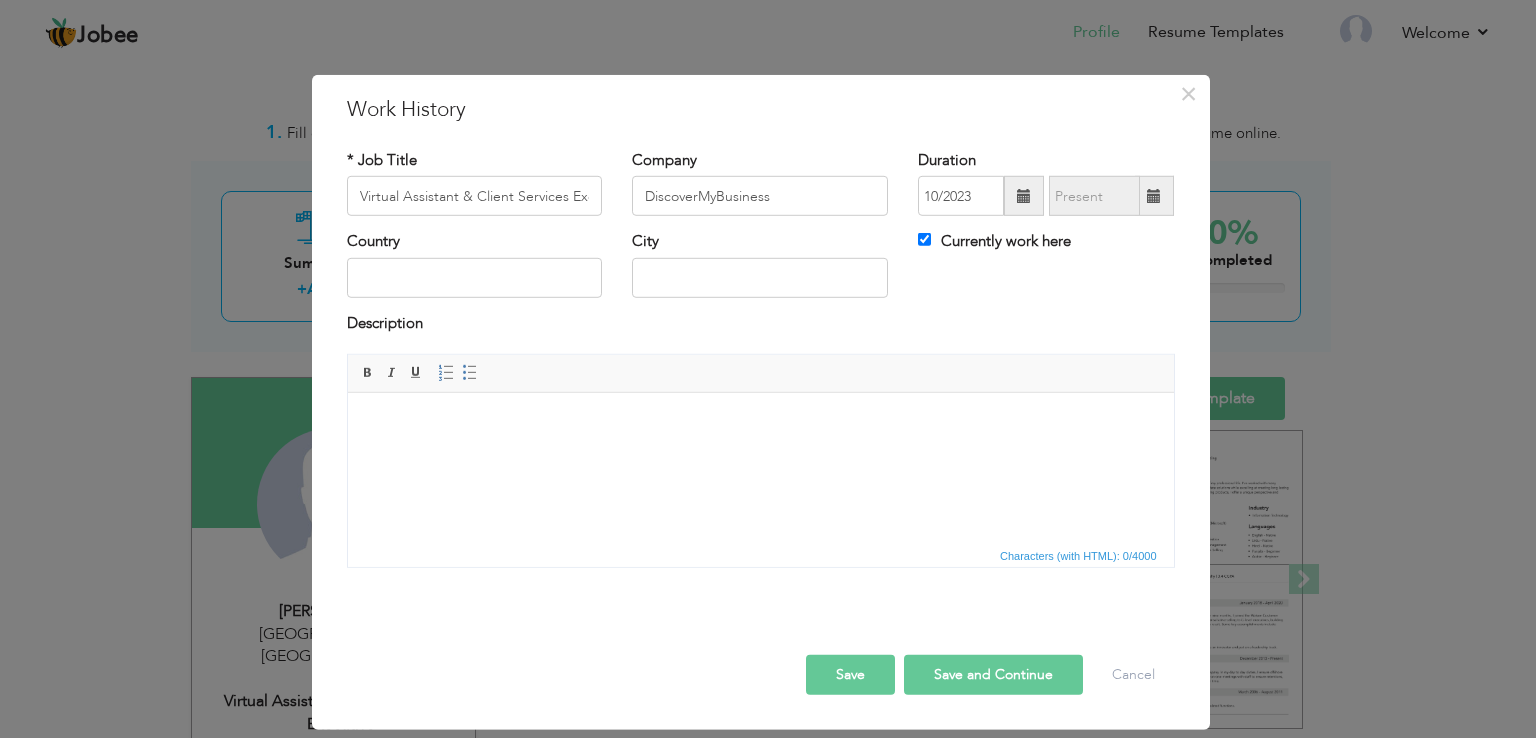 drag, startPoint x: 527, startPoint y: 445, endPoint x: 379, endPoint y: 410, distance: 152.08221 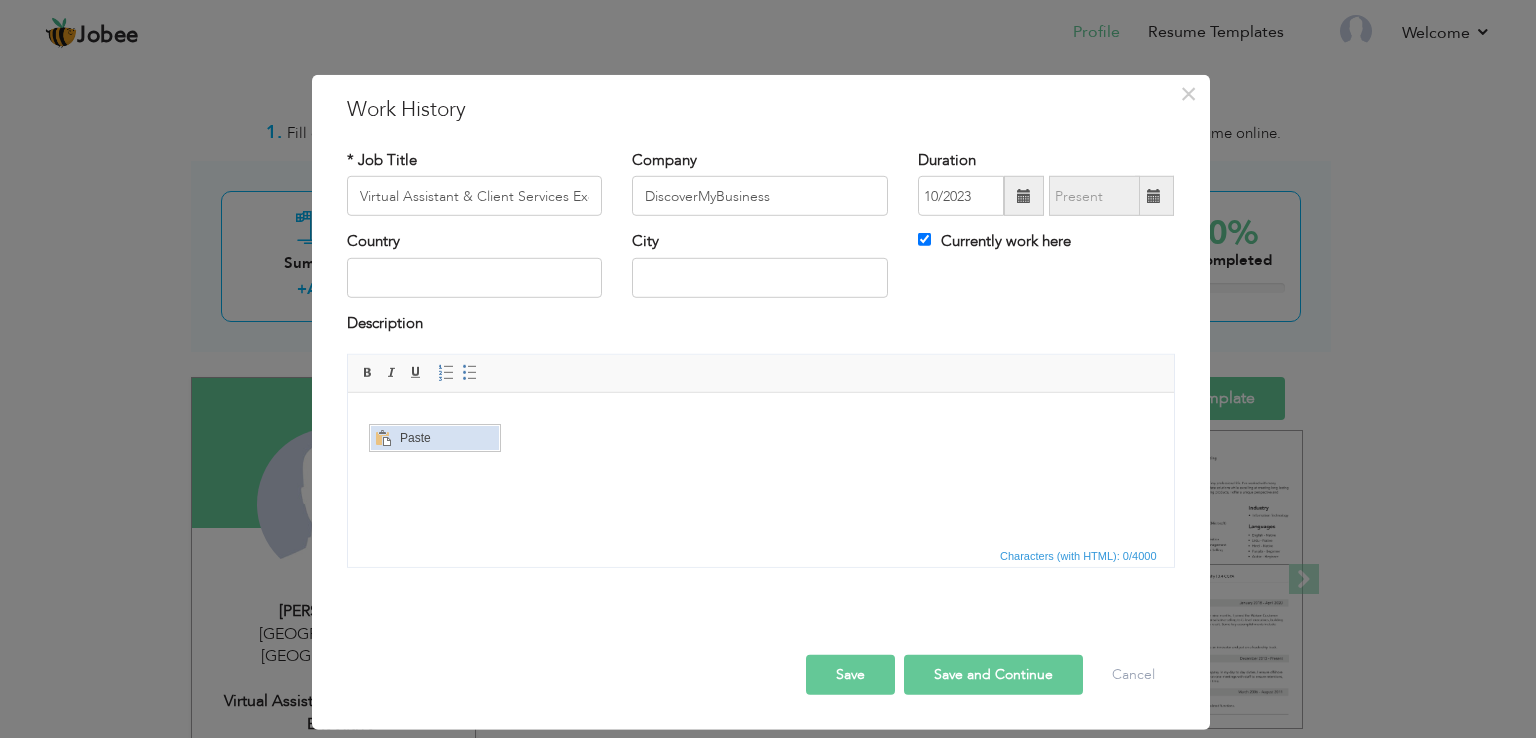 click on "Paste" at bounding box center [447, 438] 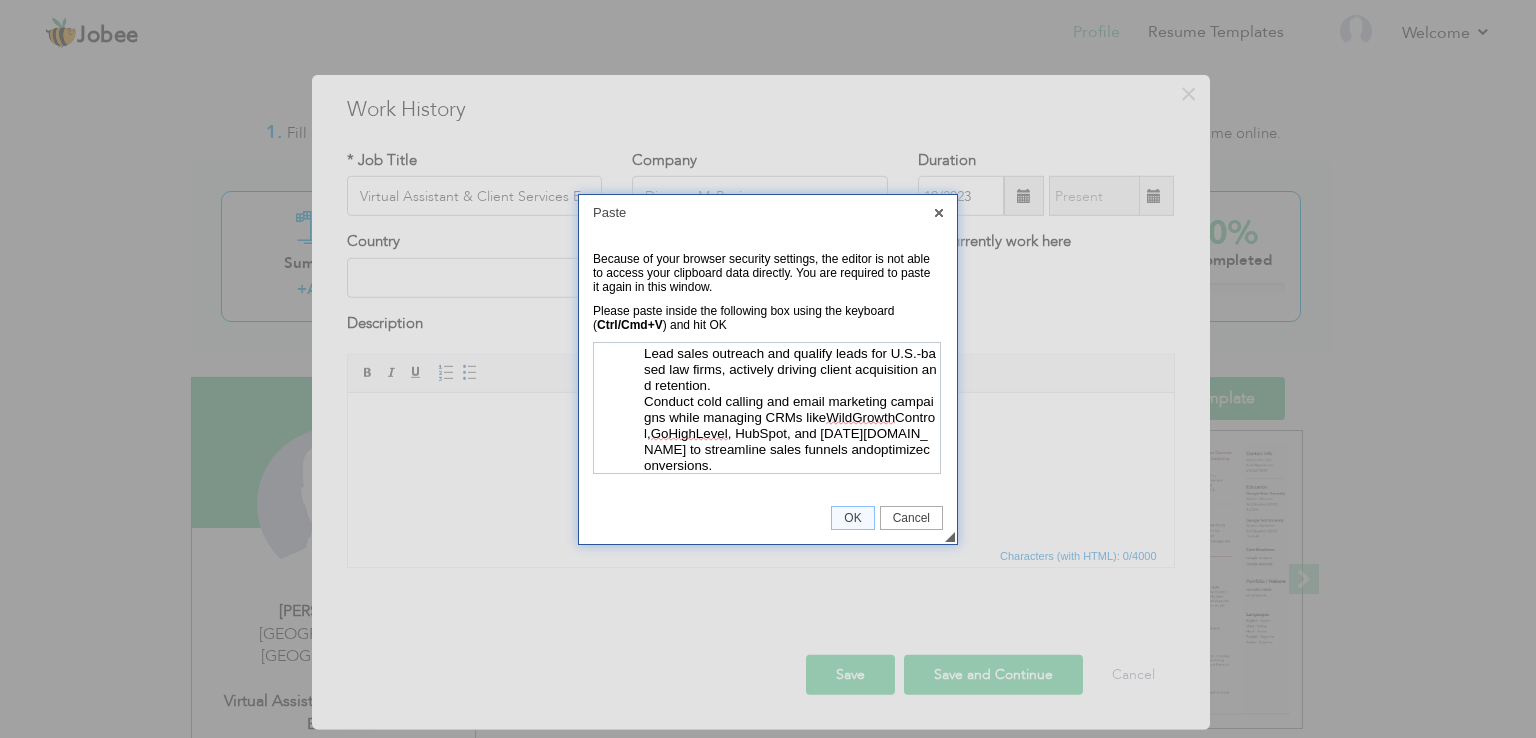 scroll, scrollTop: 272, scrollLeft: 0, axis: vertical 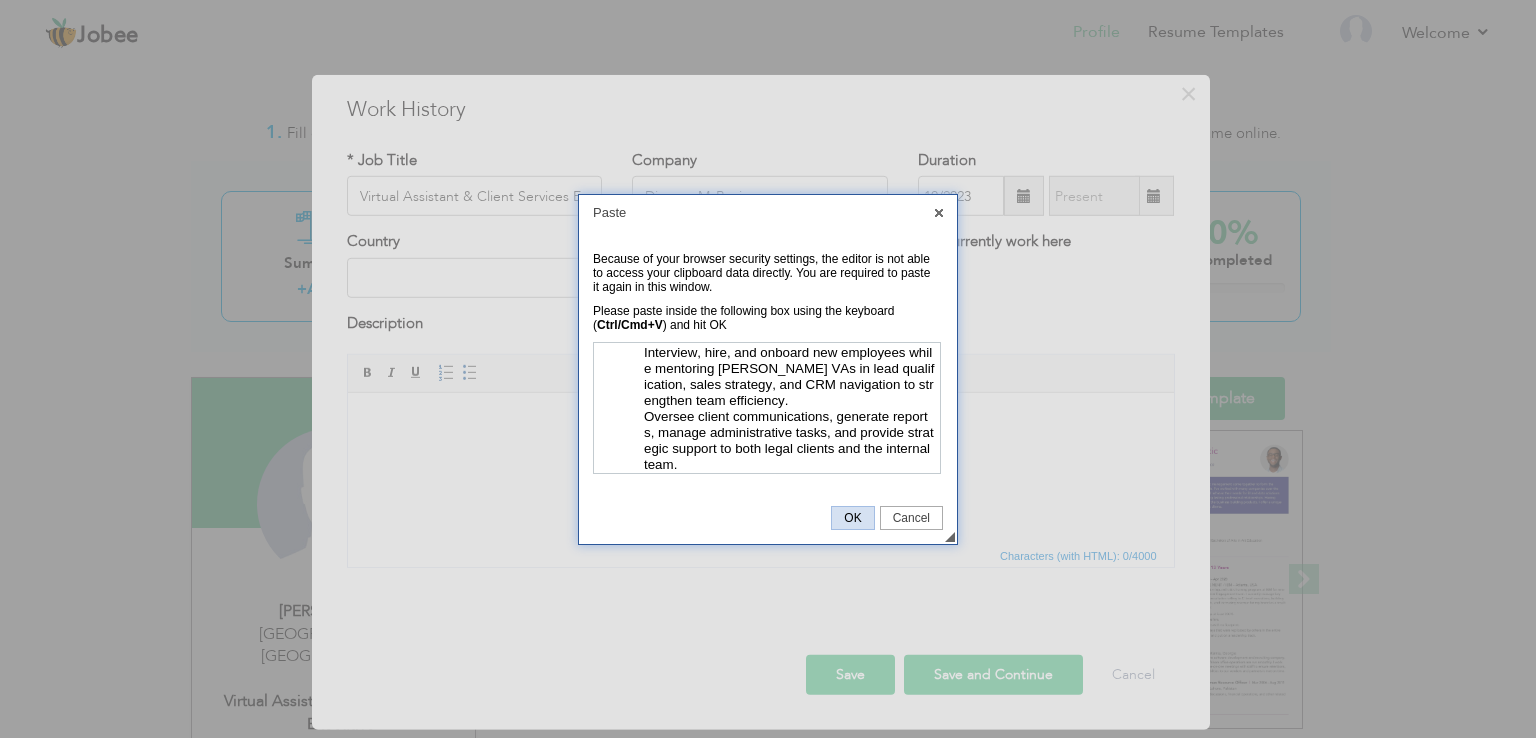 click on "OK" at bounding box center [852, 518] 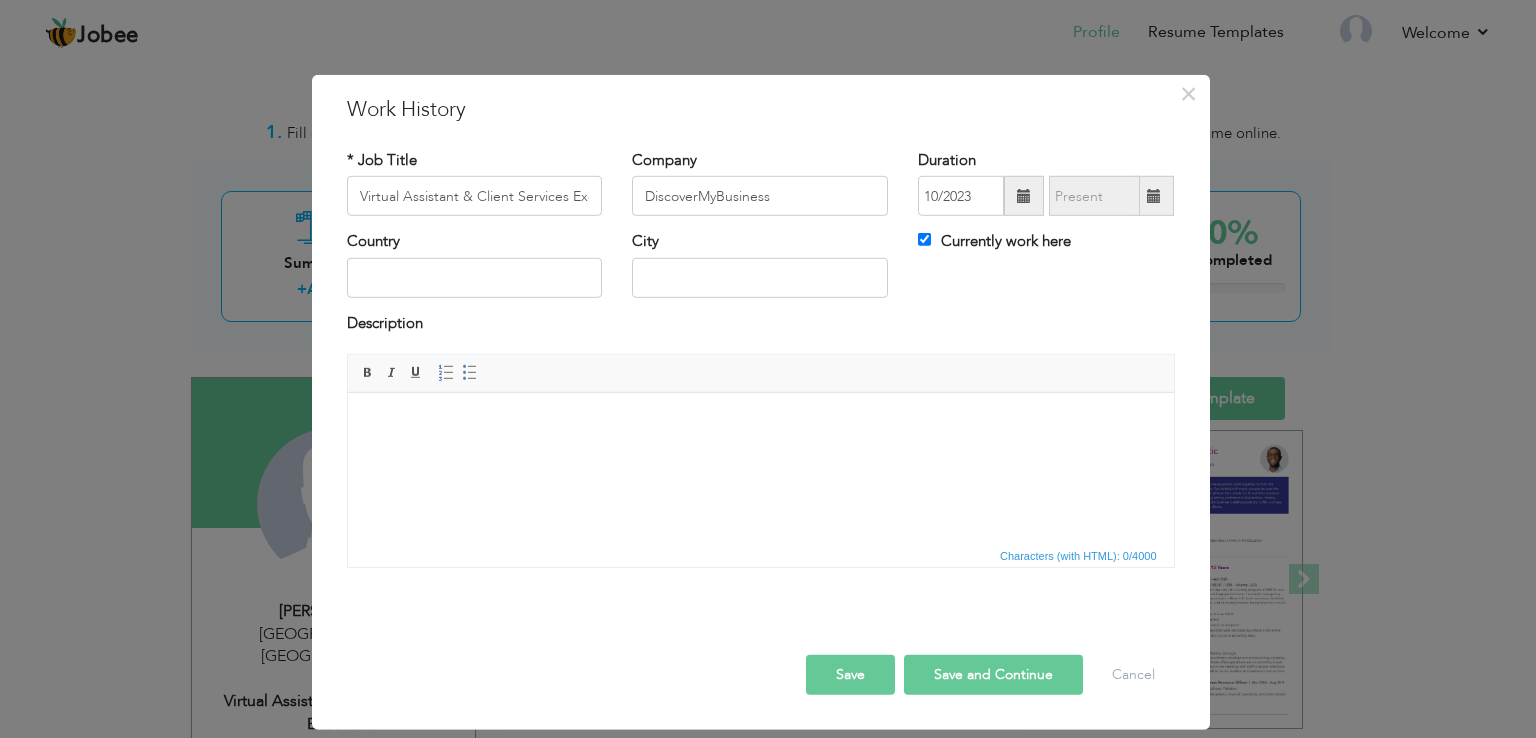 scroll, scrollTop: 0, scrollLeft: 0, axis: both 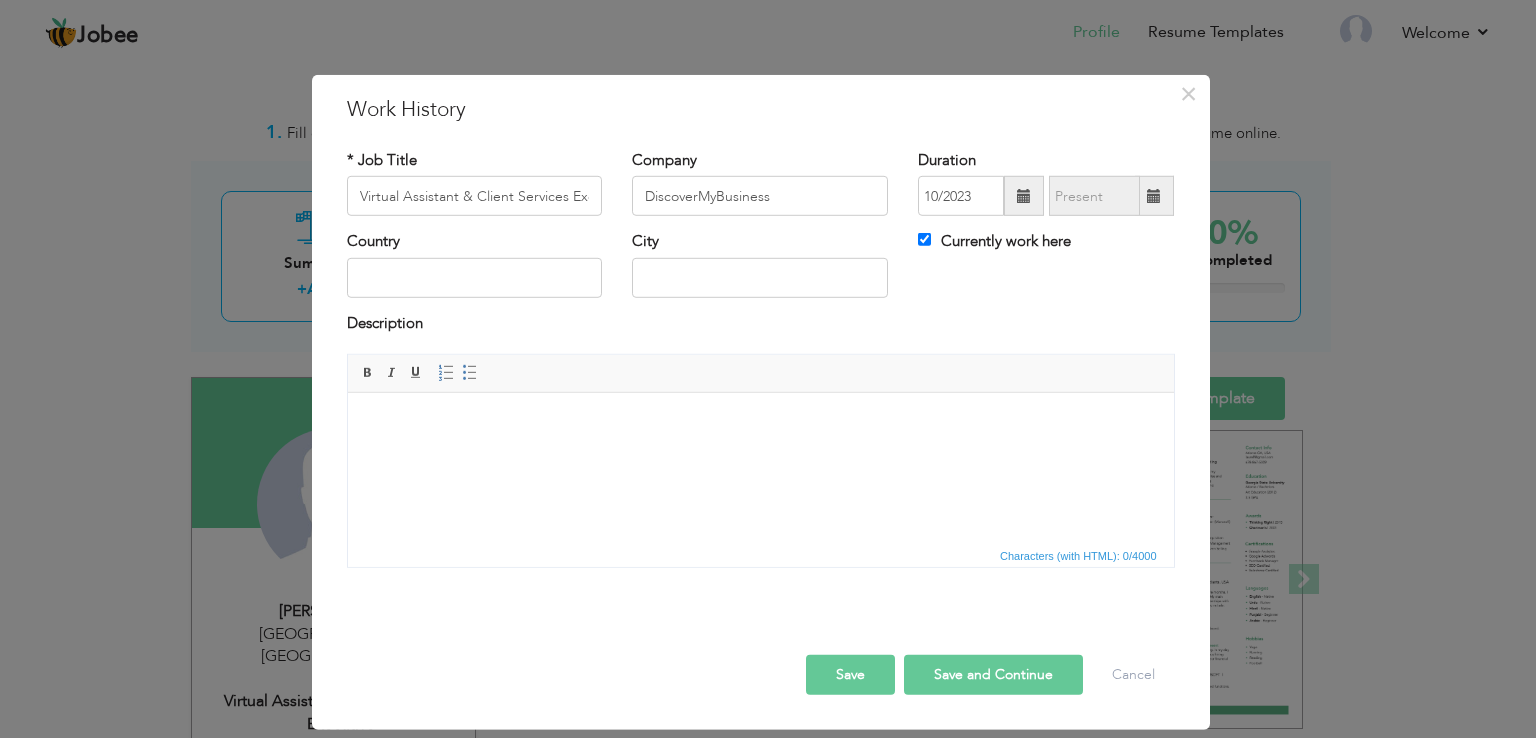 click at bounding box center [760, 423] 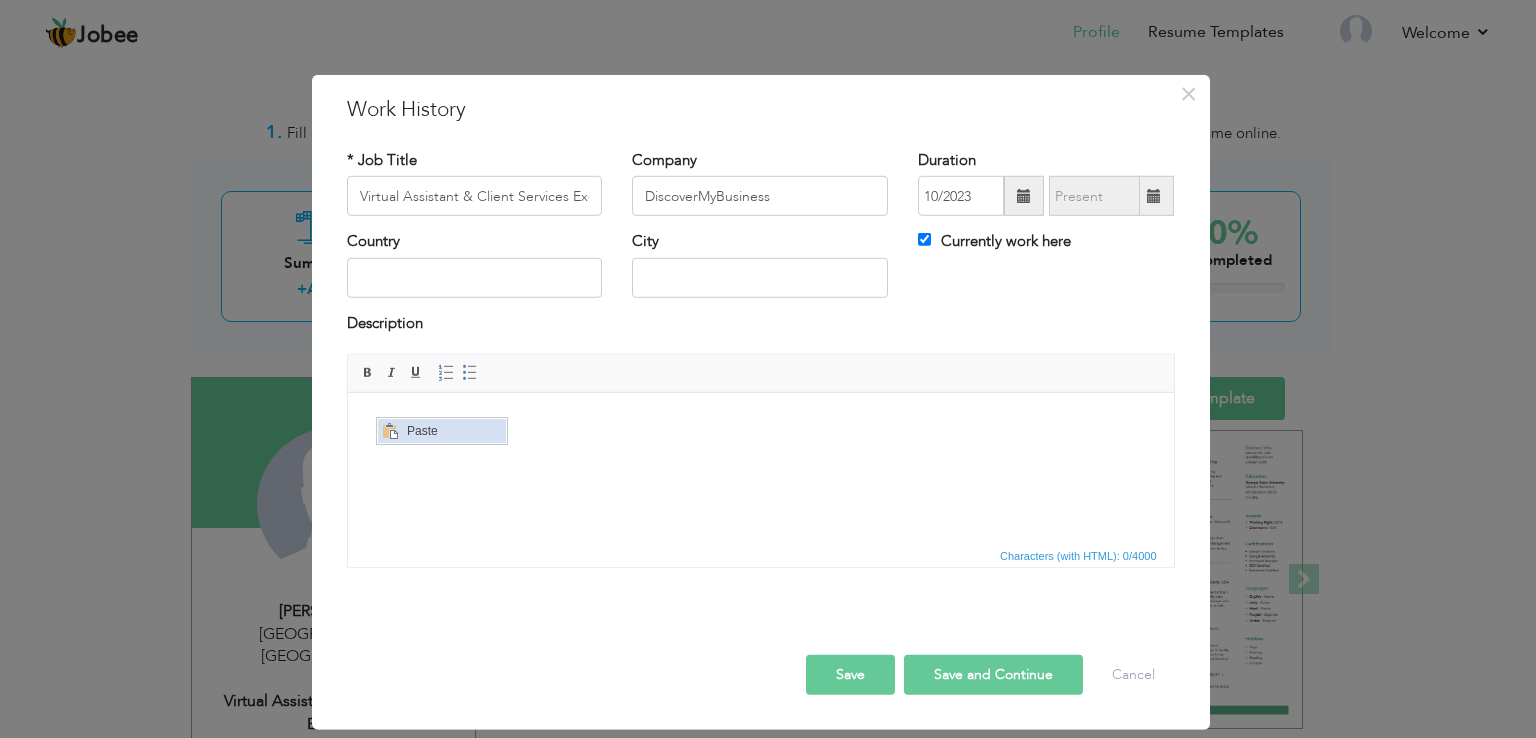 click on "Paste" at bounding box center [454, 431] 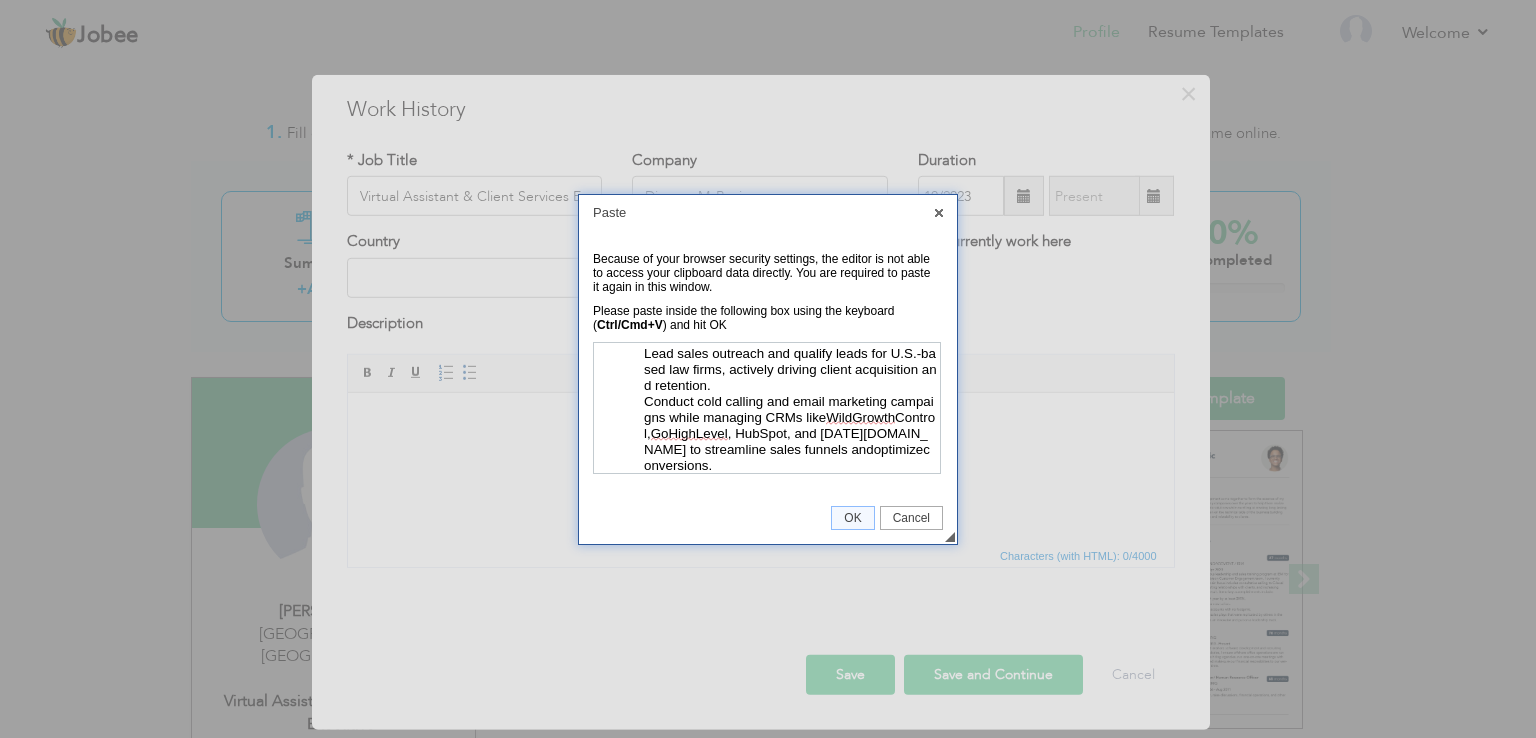 scroll, scrollTop: 272, scrollLeft: 0, axis: vertical 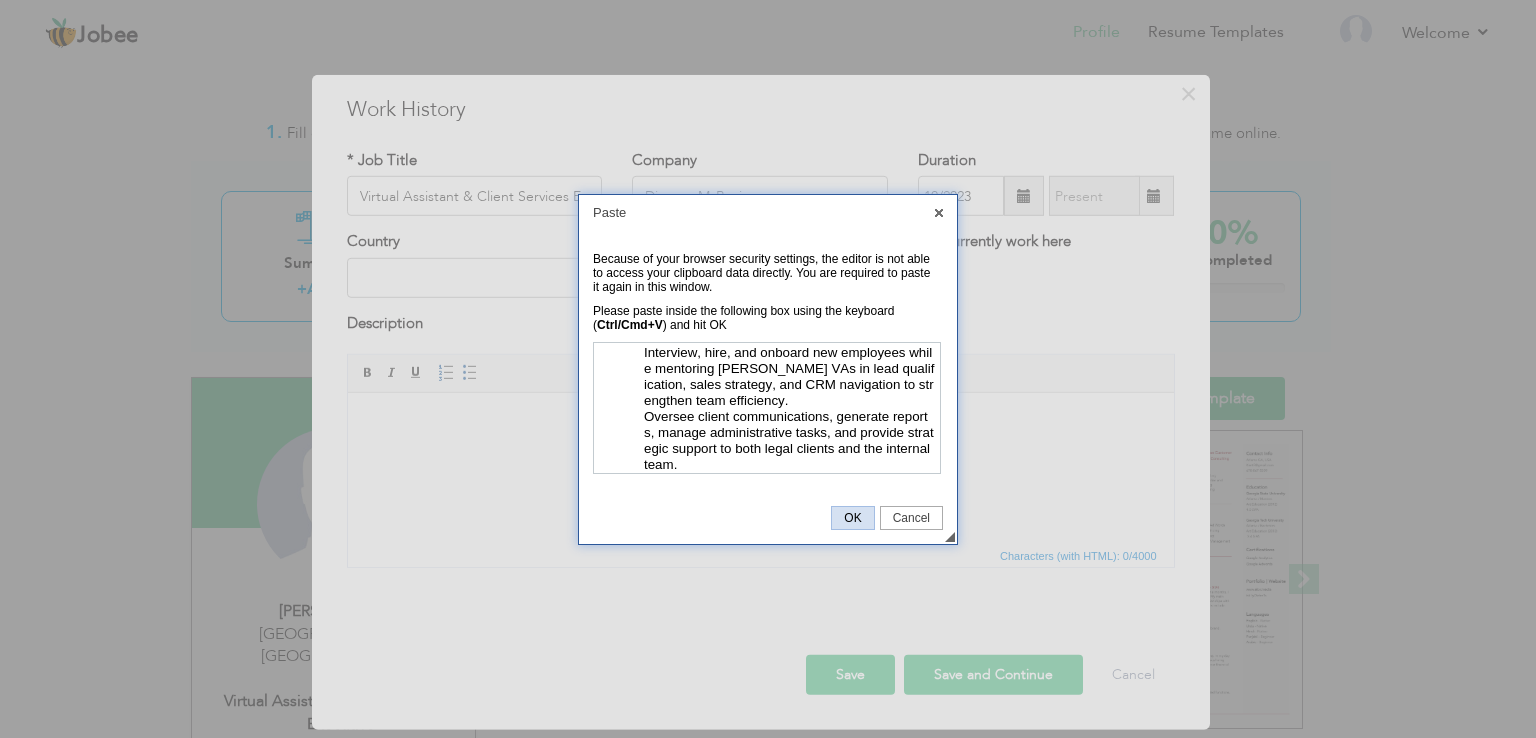 click on "OK" at bounding box center [852, 518] 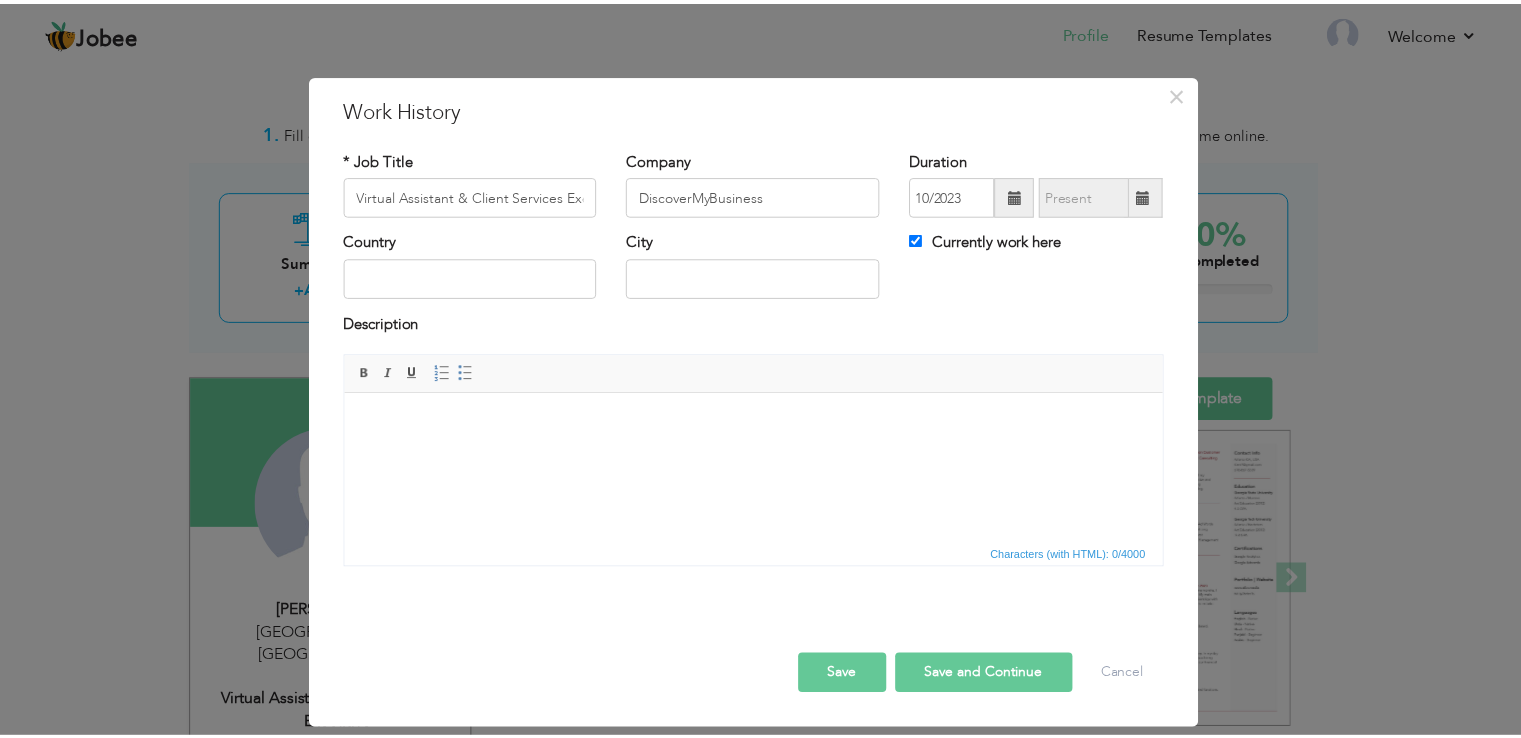 scroll, scrollTop: 0, scrollLeft: 0, axis: both 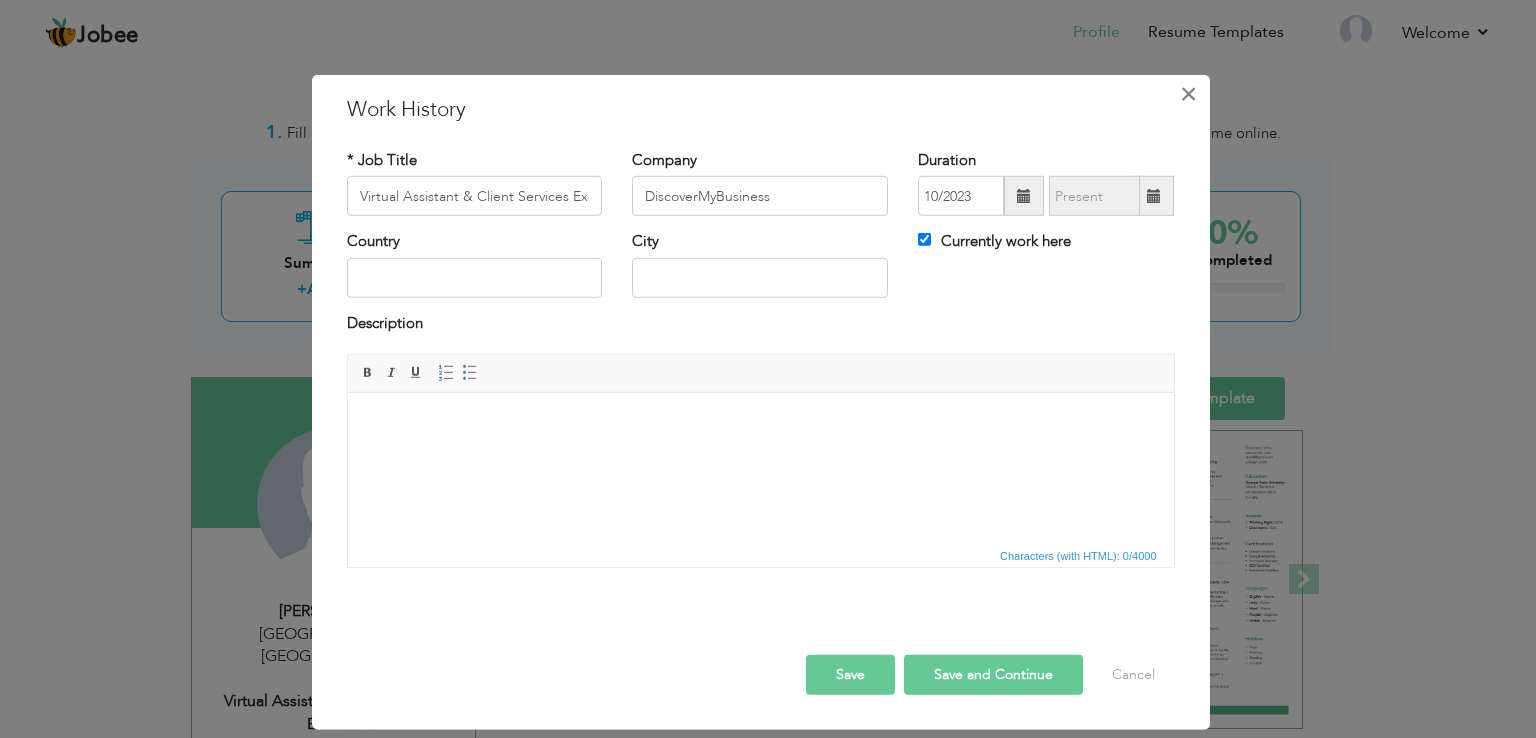 click on "×" at bounding box center (1189, 94) 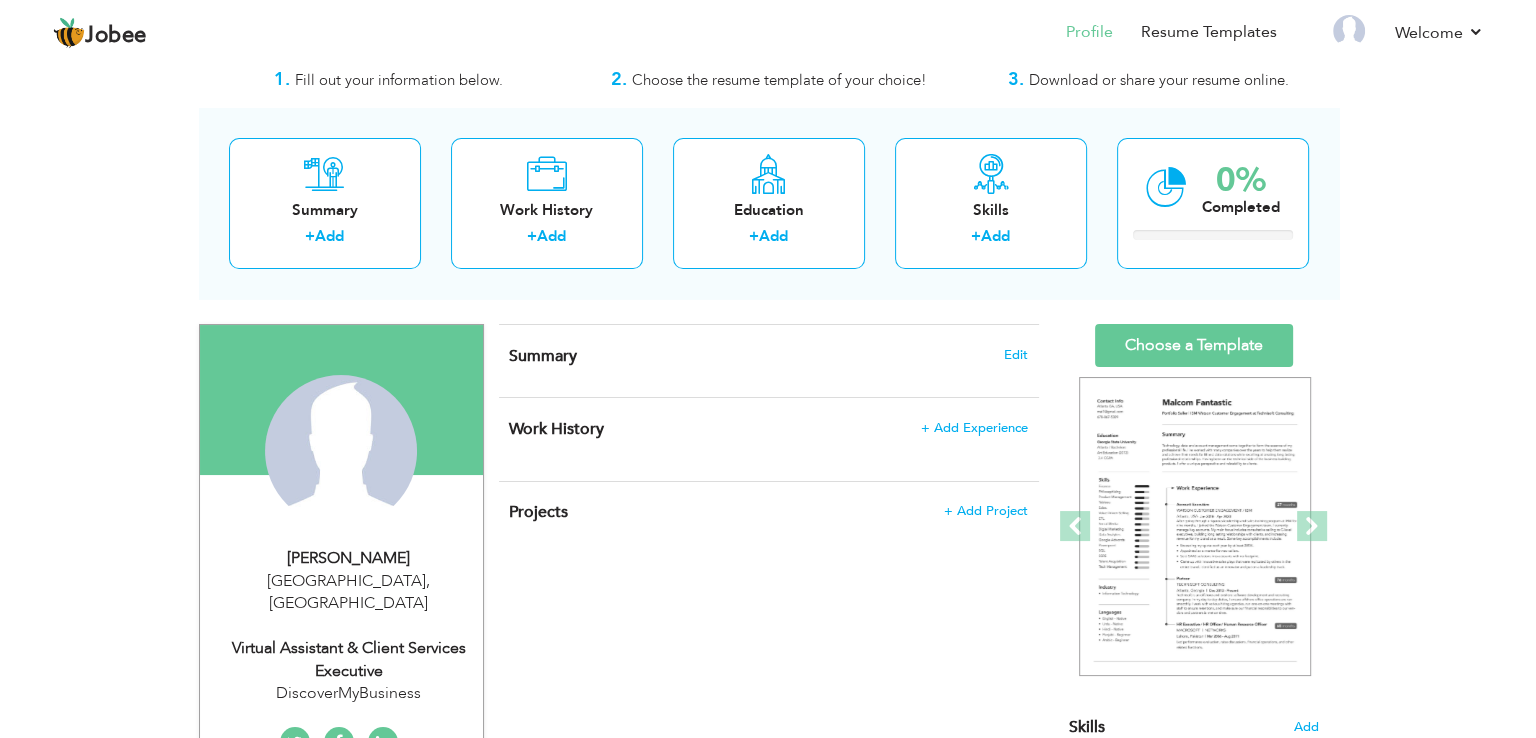 scroll, scrollTop: 100, scrollLeft: 0, axis: vertical 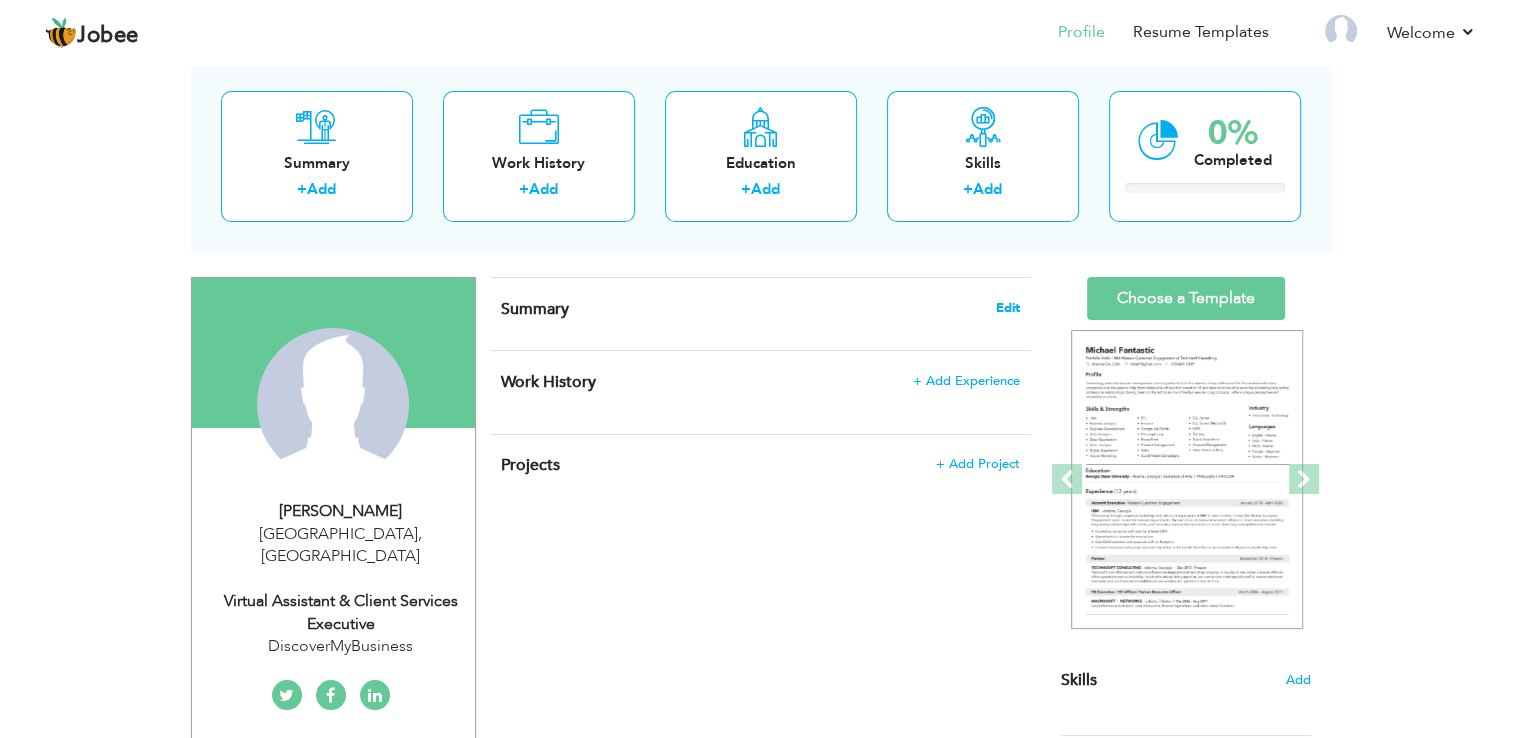 click on "Edit" at bounding box center [1008, 308] 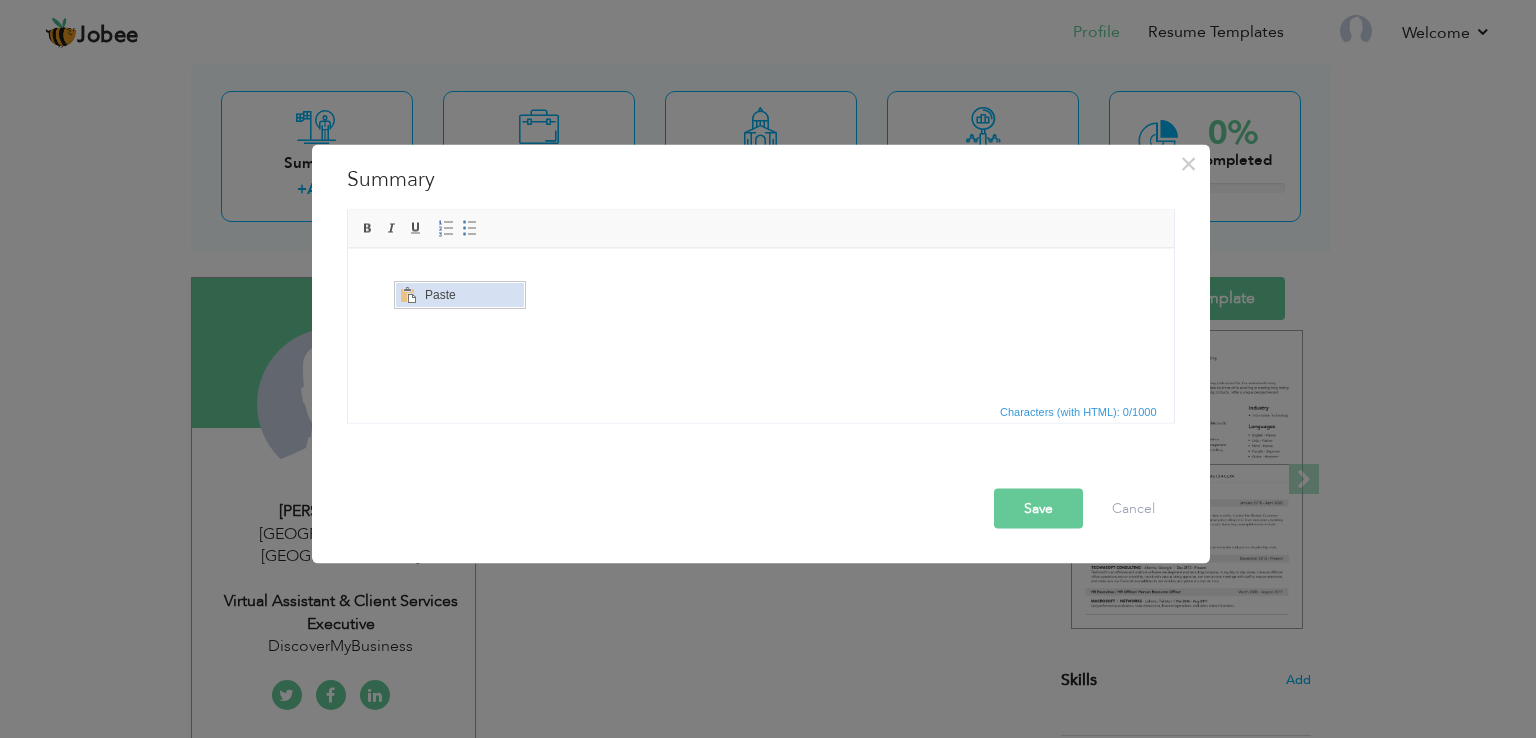 click on "Paste" at bounding box center [472, 295] 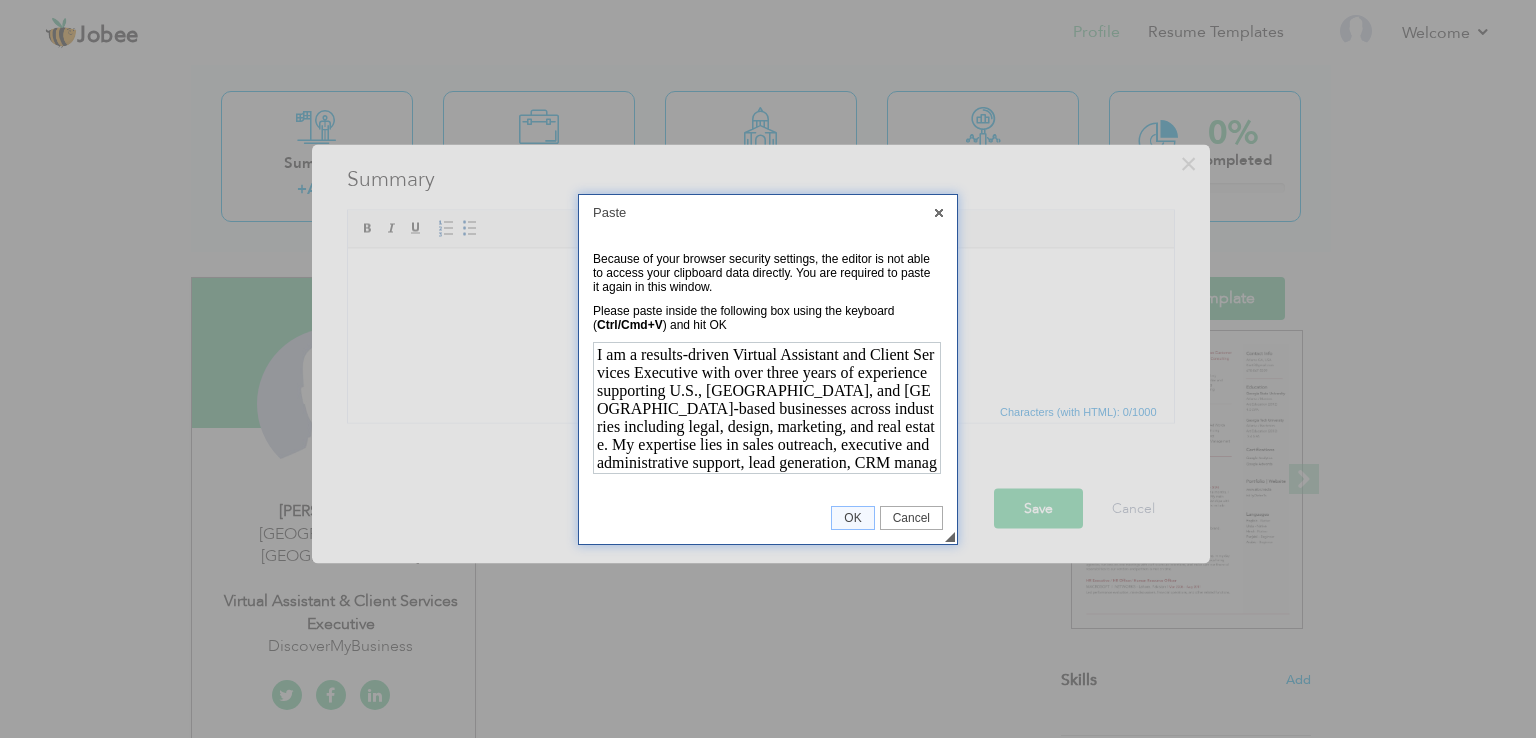 scroll, scrollTop: 292, scrollLeft: 0, axis: vertical 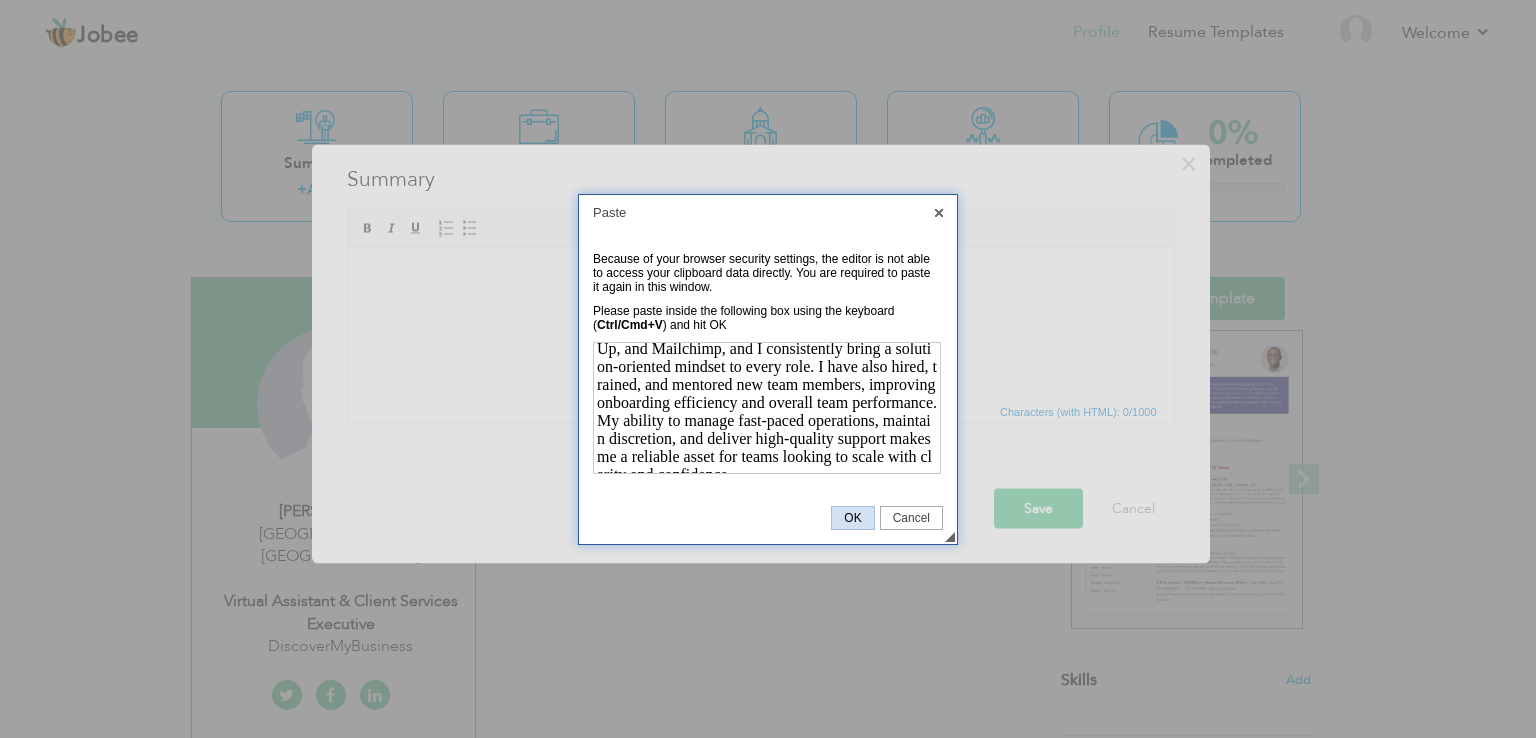click on "OK" at bounding box center (852, 518) 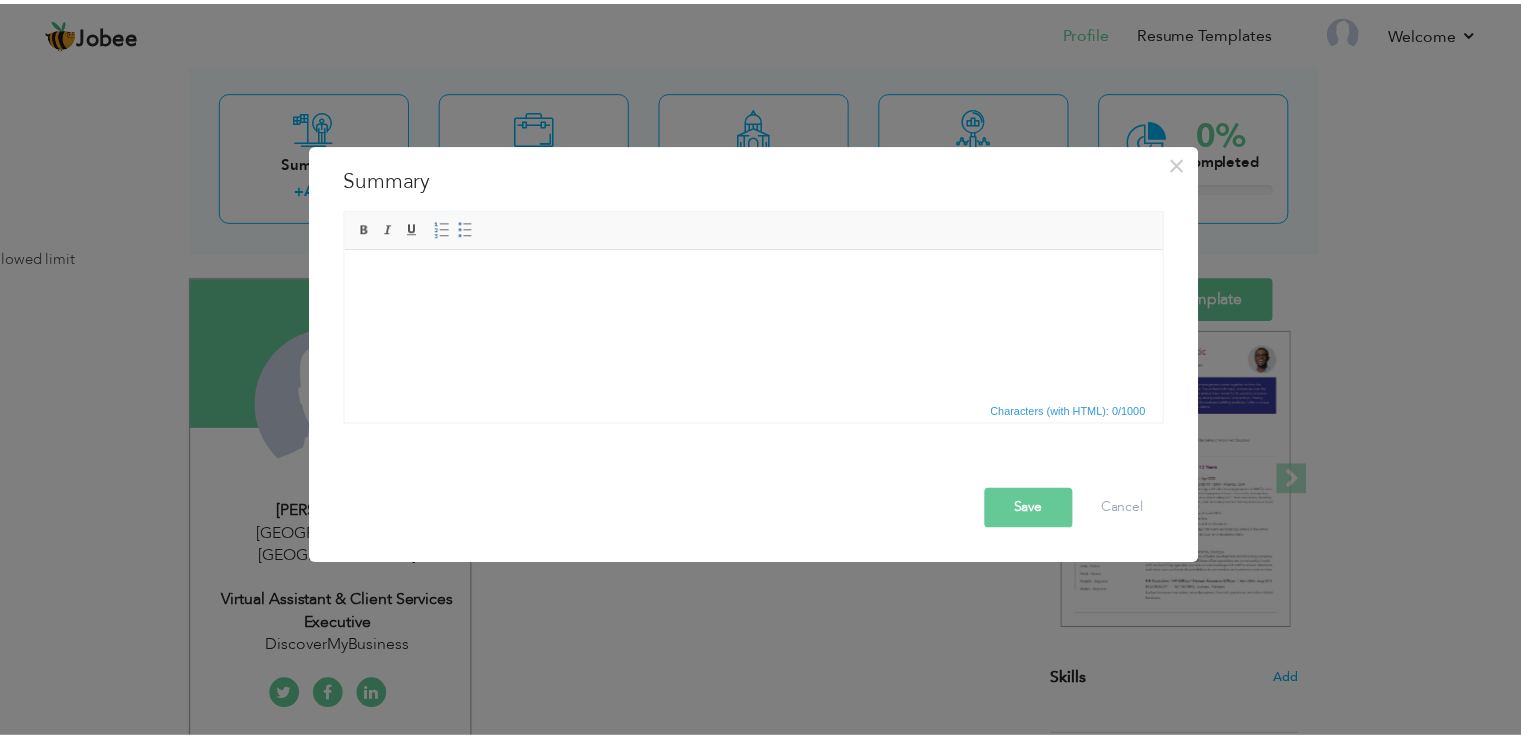 scroll, scrollTop: 0, scrollLeft: 0, axis: both 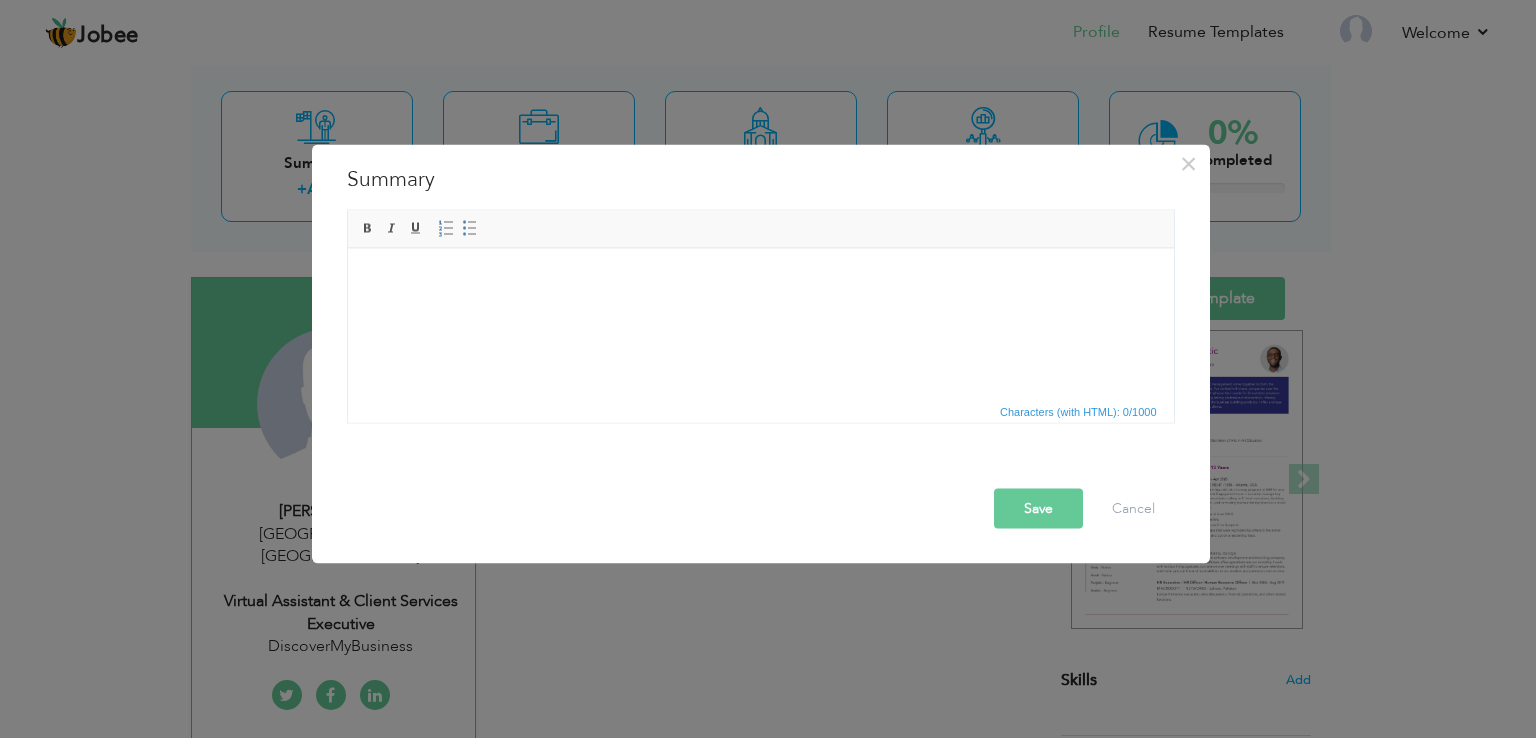 click on "Save" at bounding box center [1038, 509] 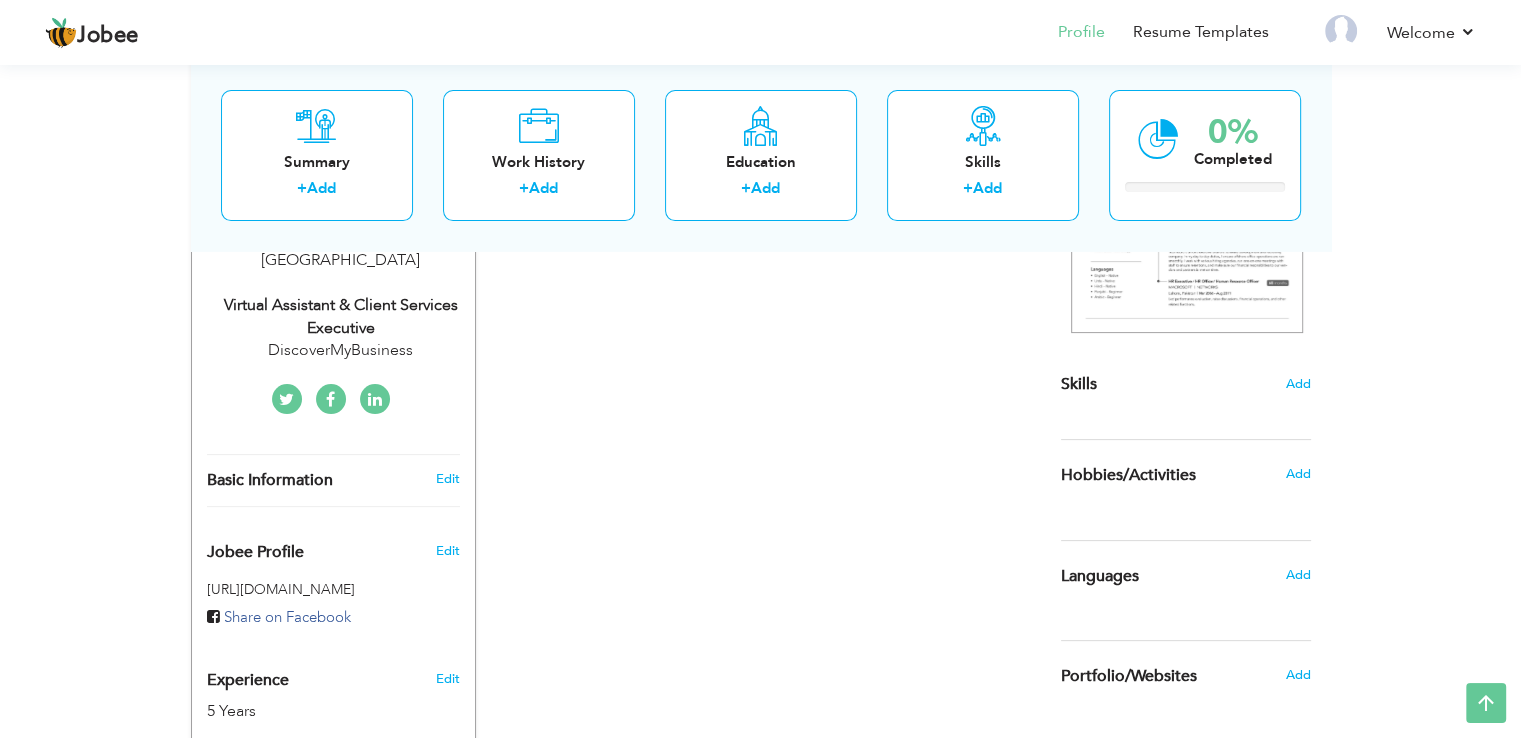 scroll, scrollTop: 196, scrollLeft: 0, axis: vertical 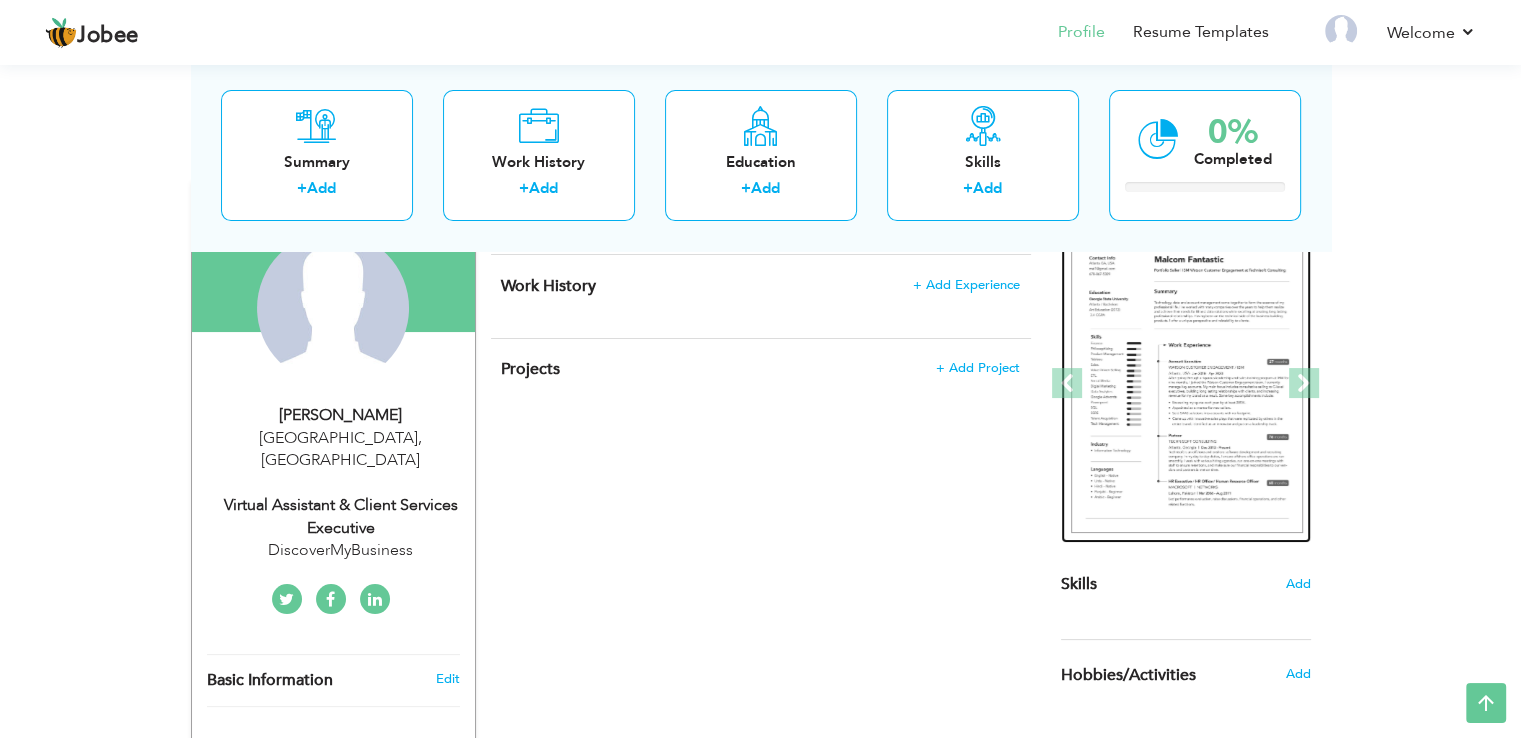click at bounding box center [1187, 384] 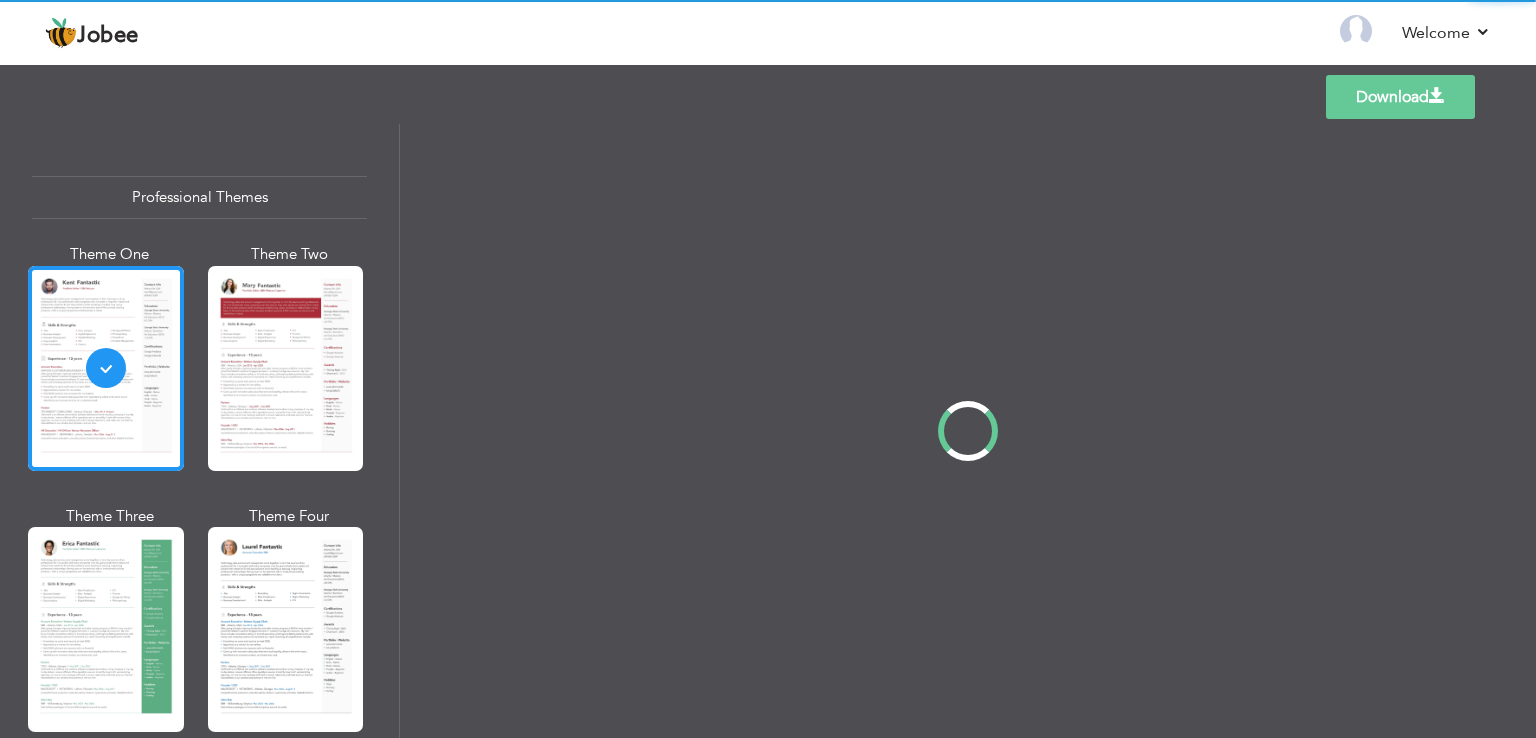 scroll, scrollTop: 0, scrollLeft: 0, axis: both 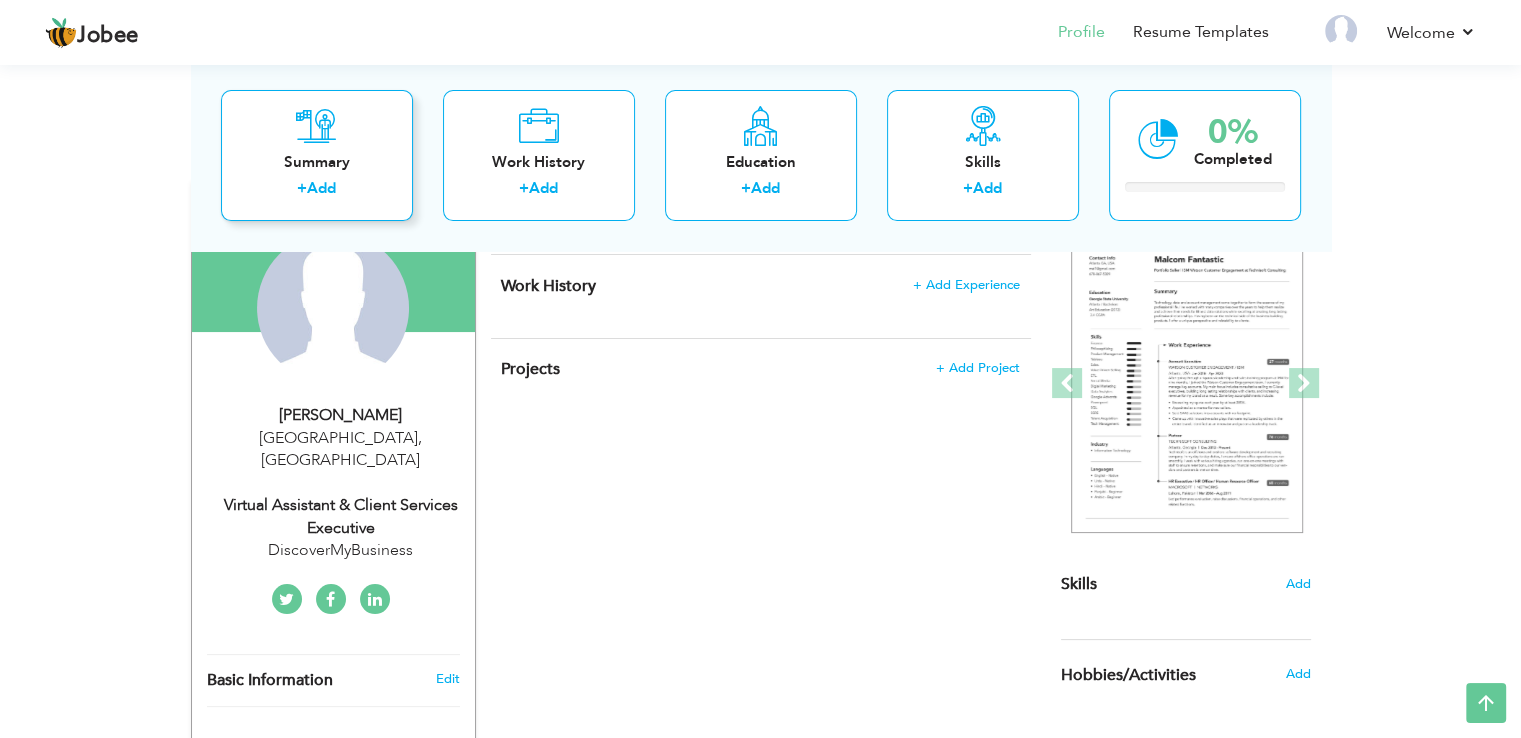 click on "Summary" at bounding box center (317, 162) 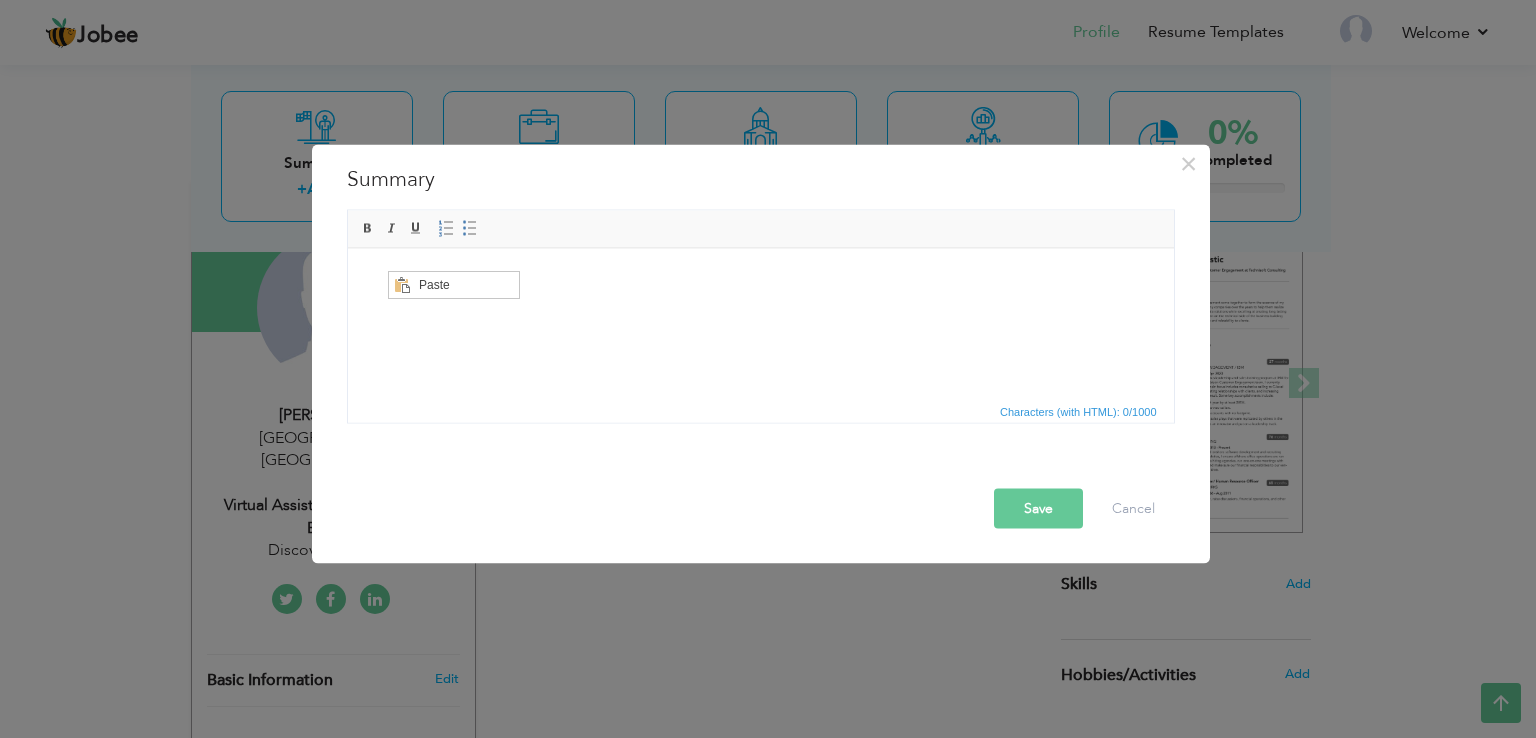 scroll, scrollTop: 0, scrollLeft: 0, axis: both 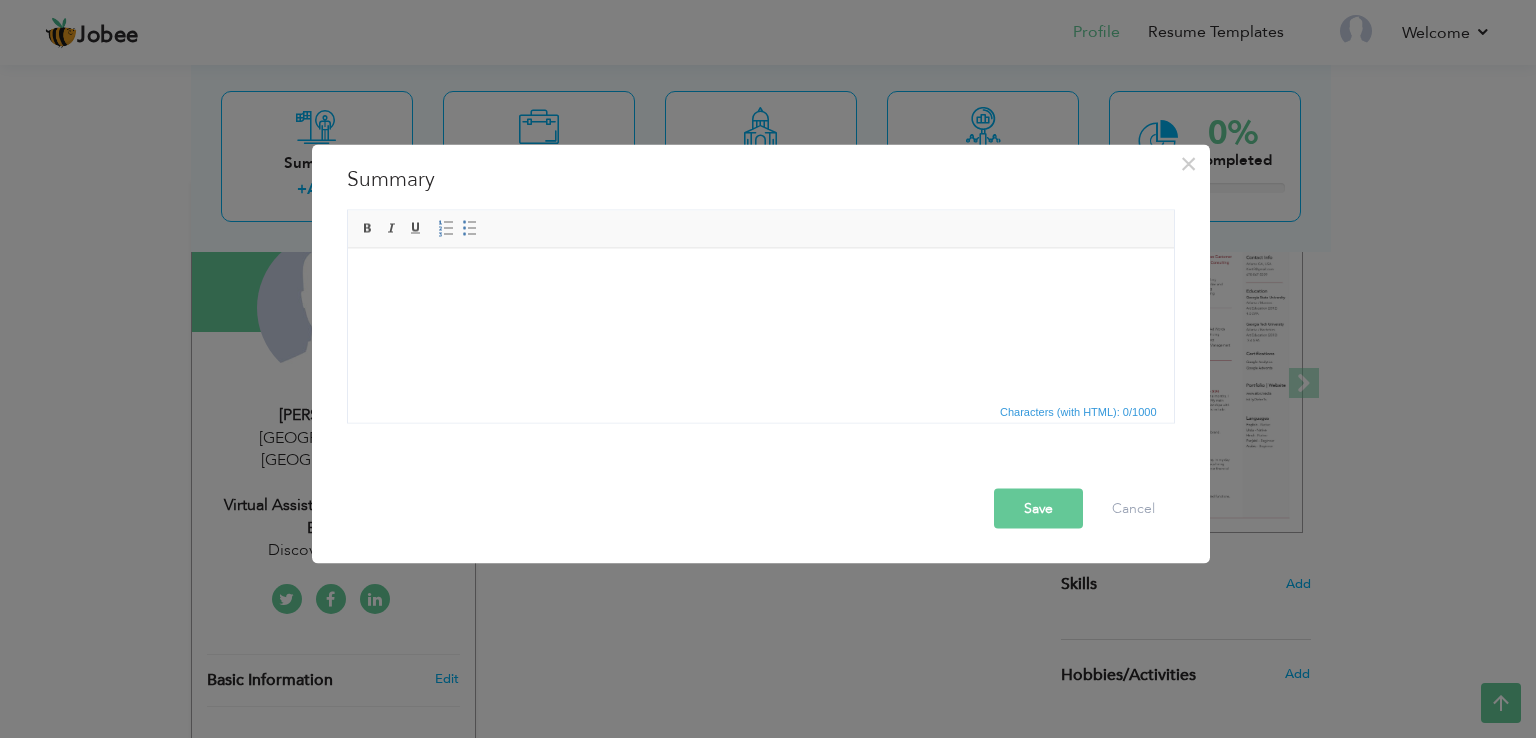 click at bounding box center [760, 278] 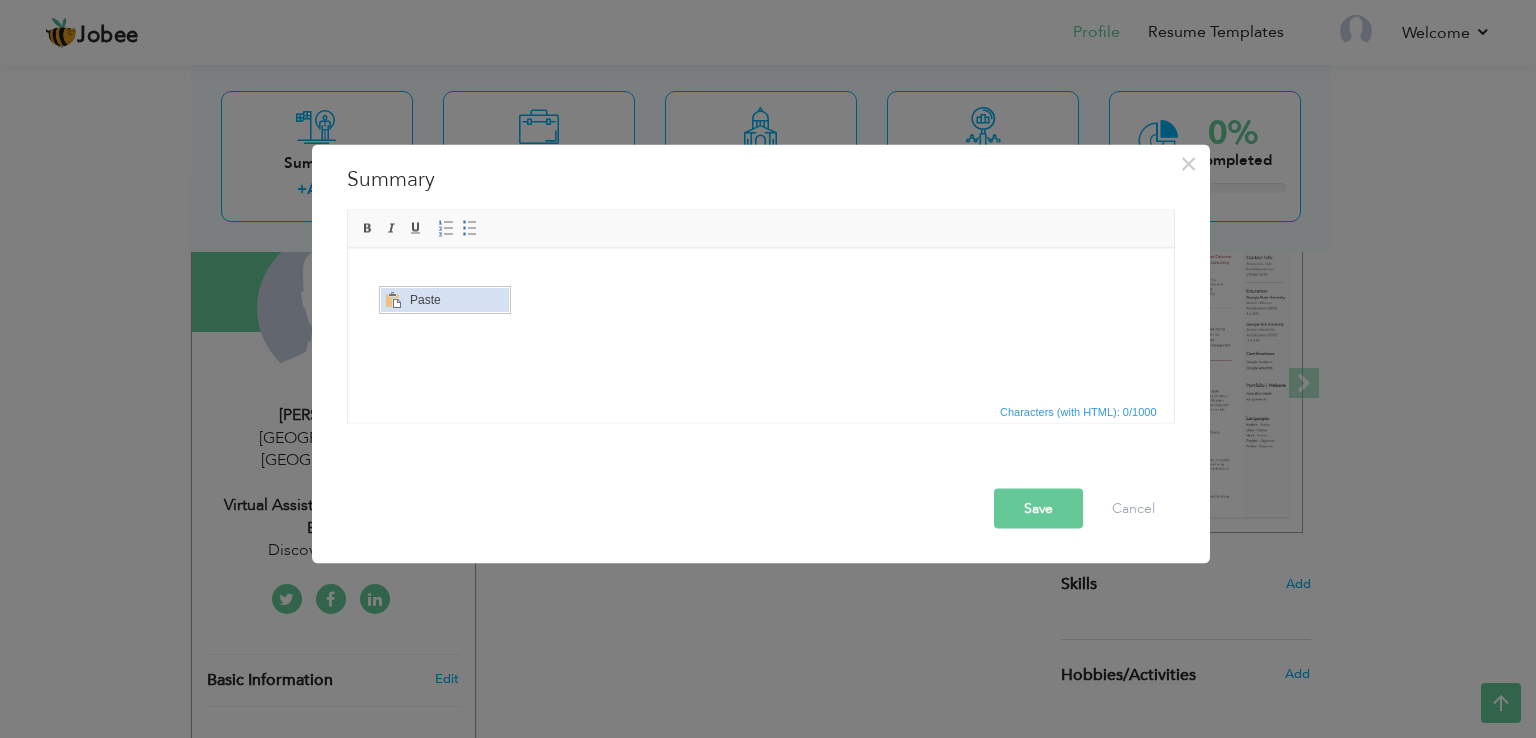 click on "Paste" at bounding box center (457, 299) 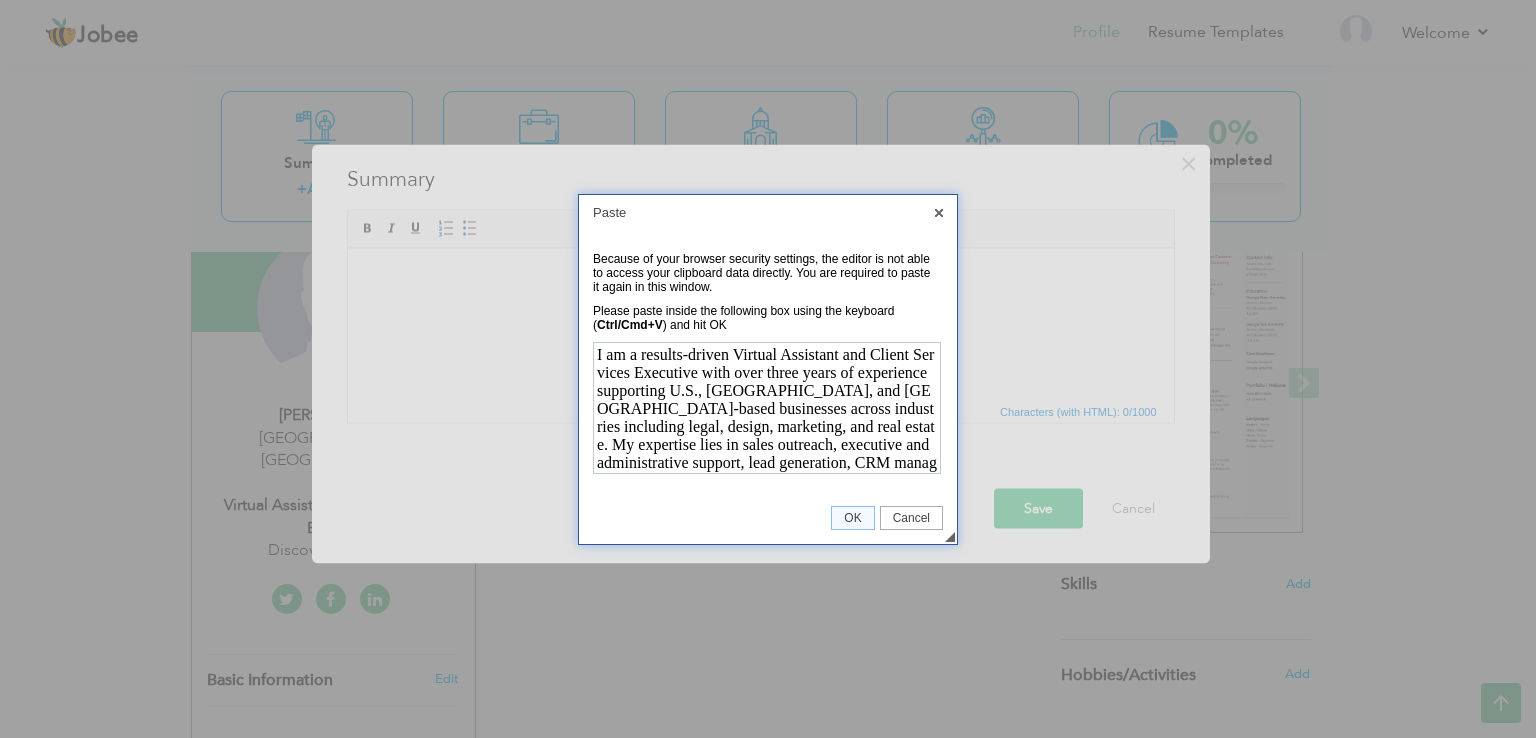 scroll, scrollTop: 295, scrollLeft: 0, axis: vertical 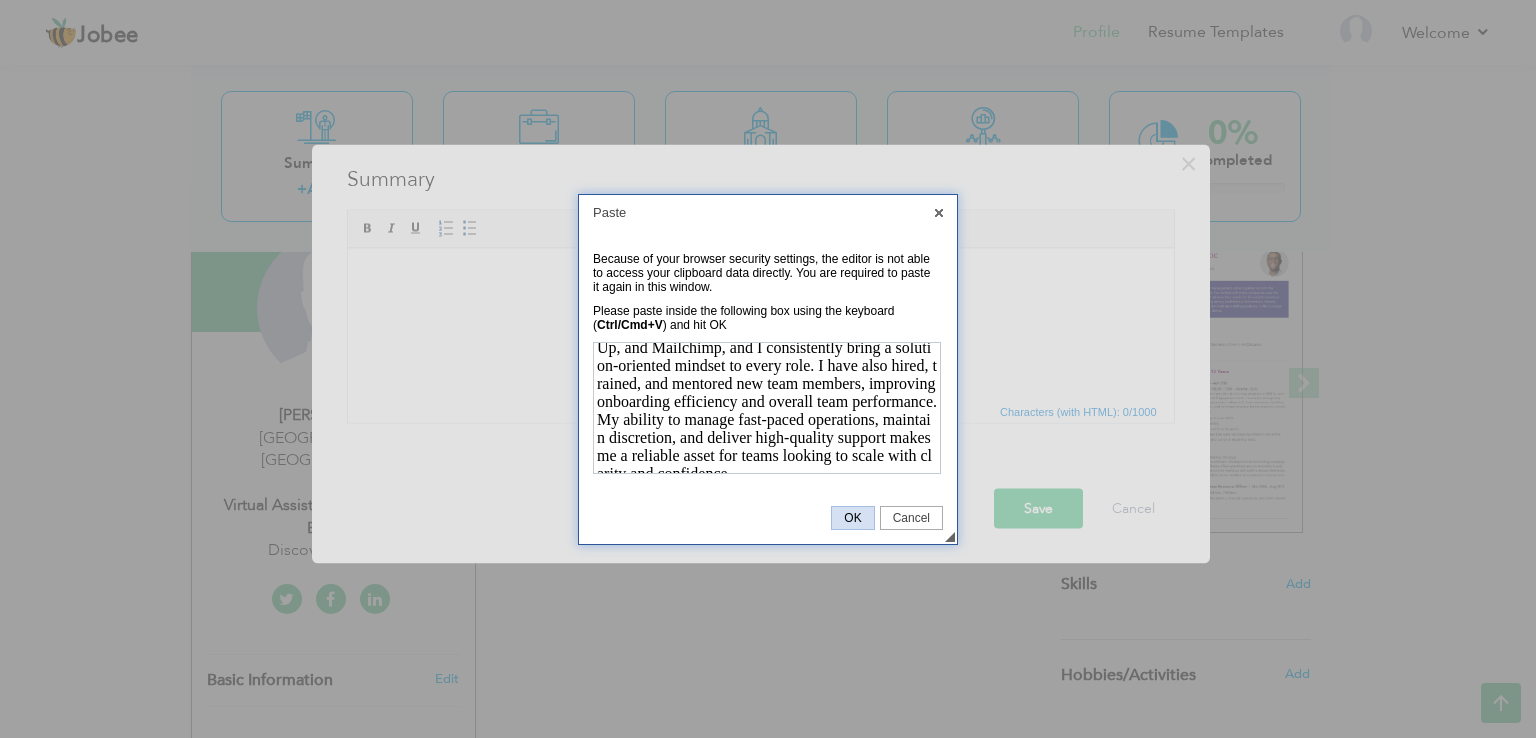 click on "OK" at bounding box center (852, 518) 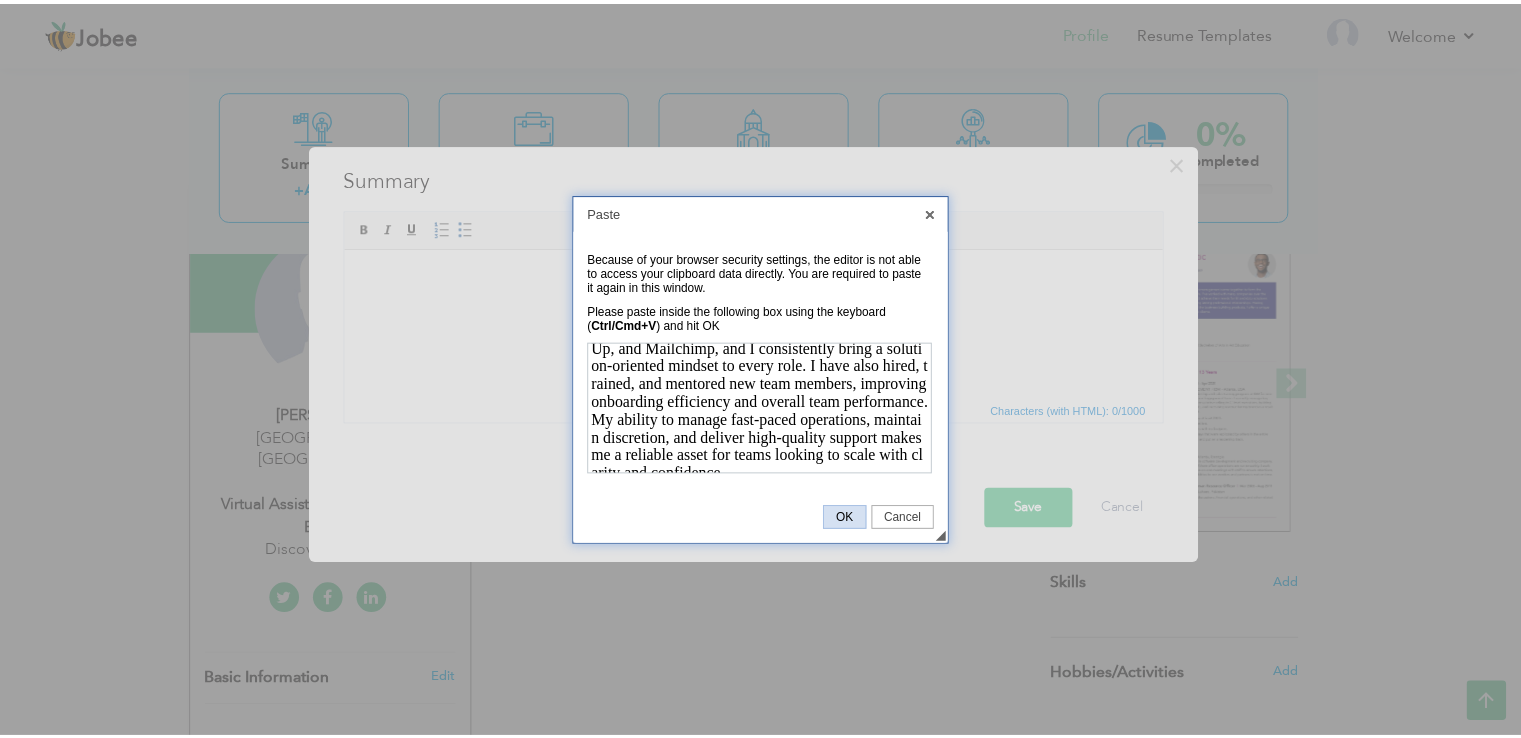 scroll, scrollTop: 0, scrollLeft: 0, axis: both 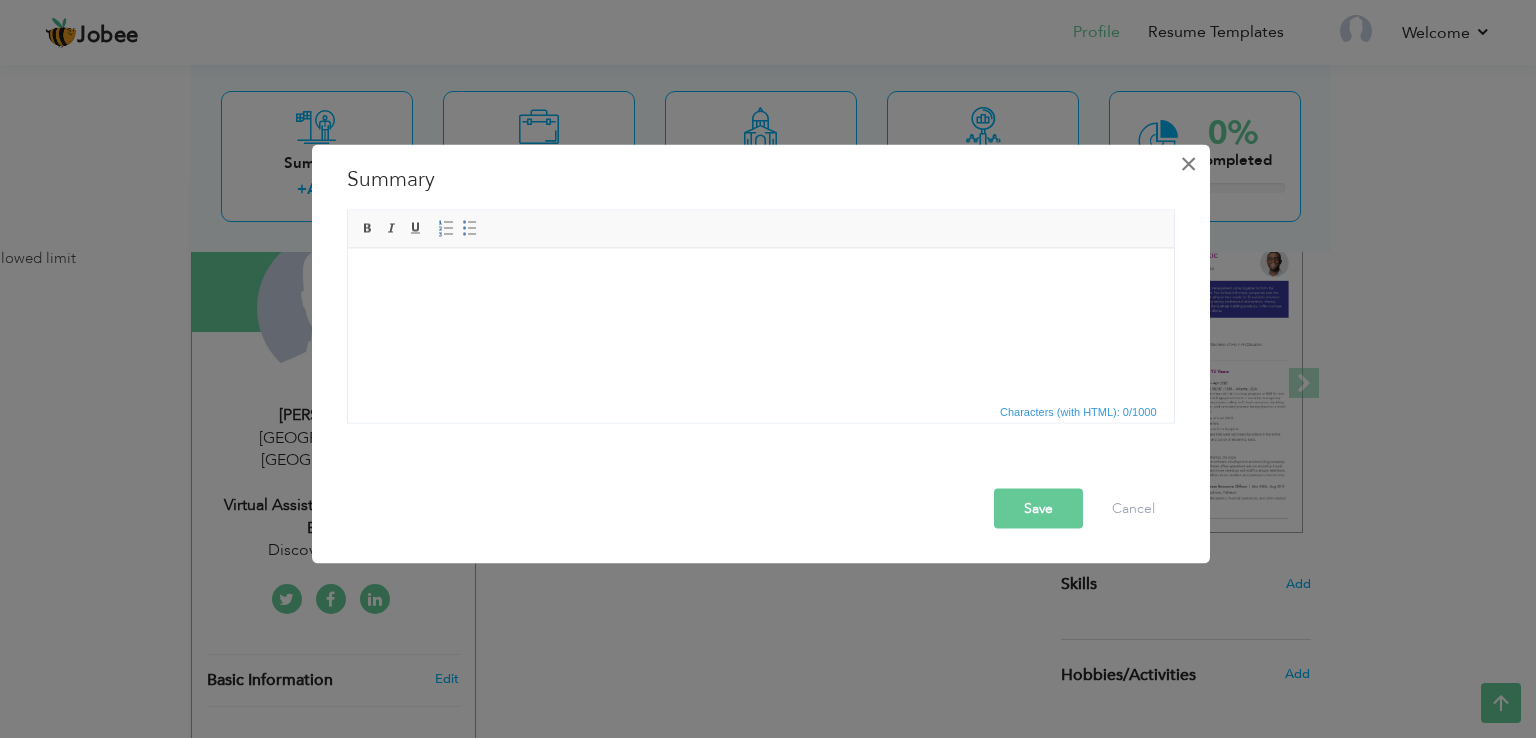 click on "×" at bounding box center (1188, 164) 